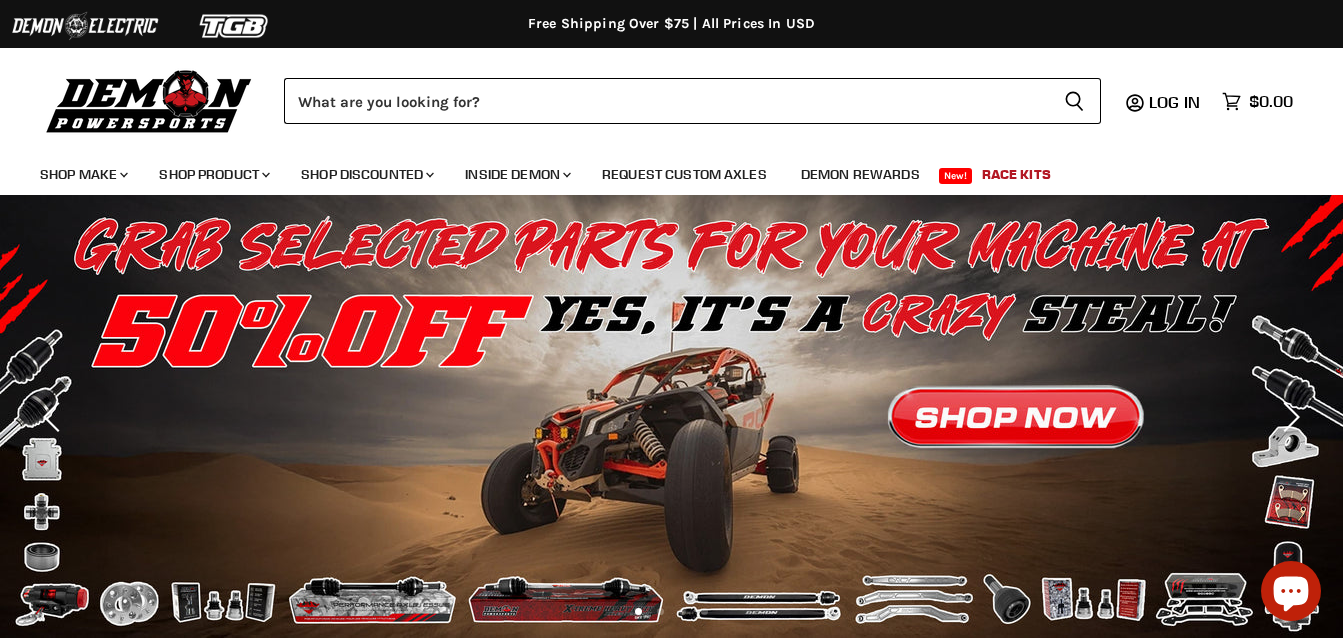 scroll, scrollTop: 0, scrollLeft: 0, axis: both 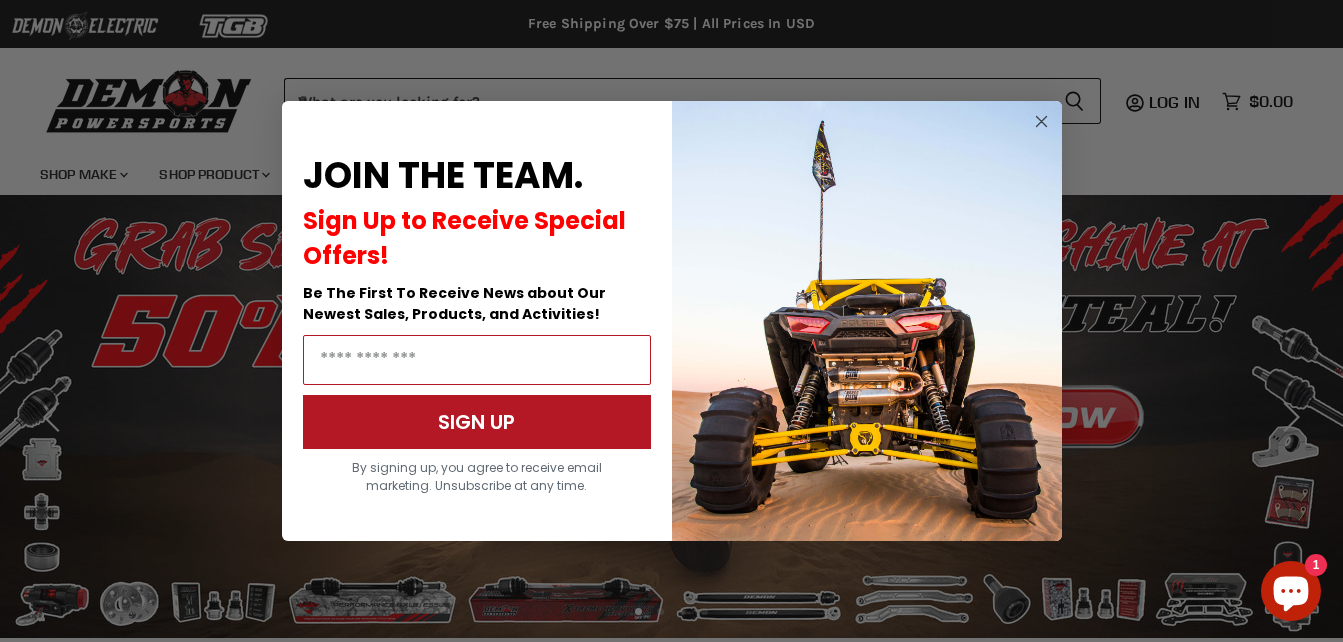 click 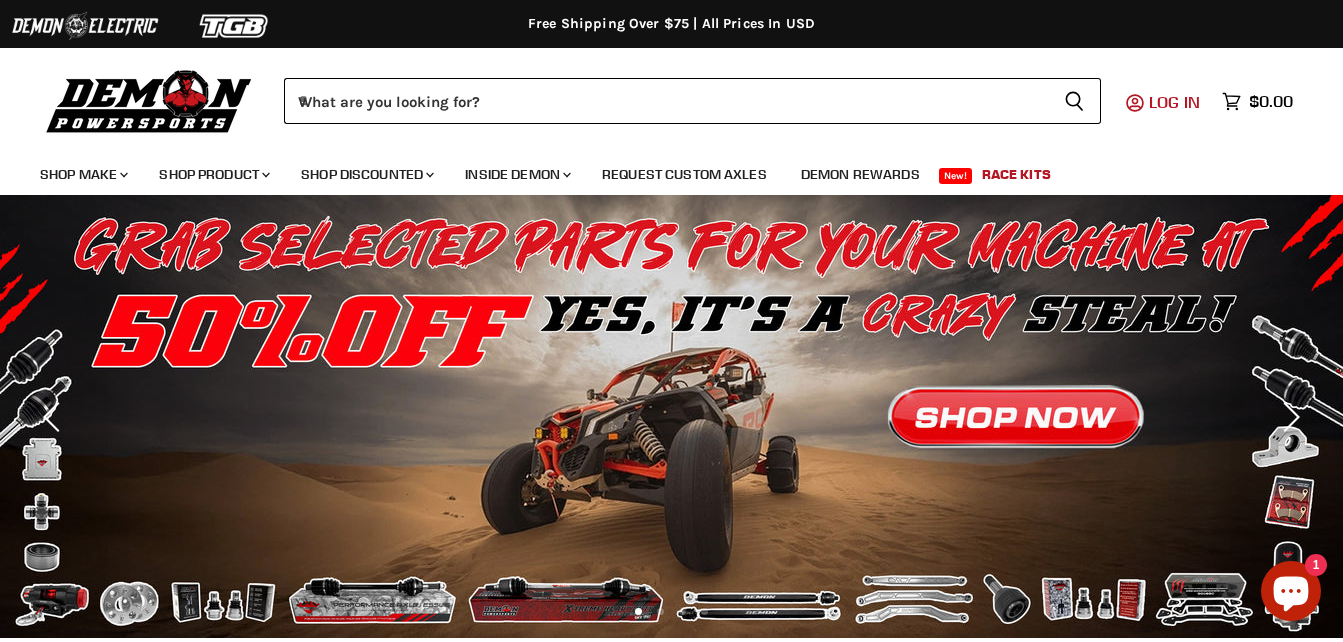 click on "Log in" at bounding box center (1176, 102) 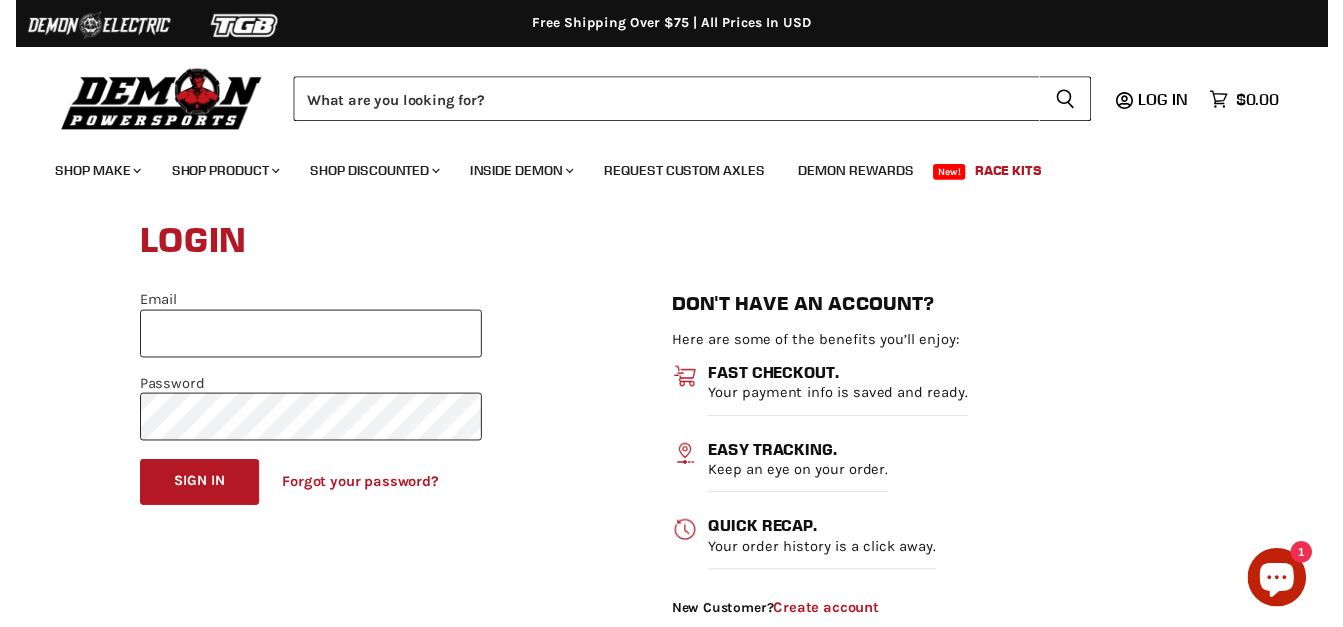 scroll, scrollTop: 0, scrollLeft: 0, axis: both 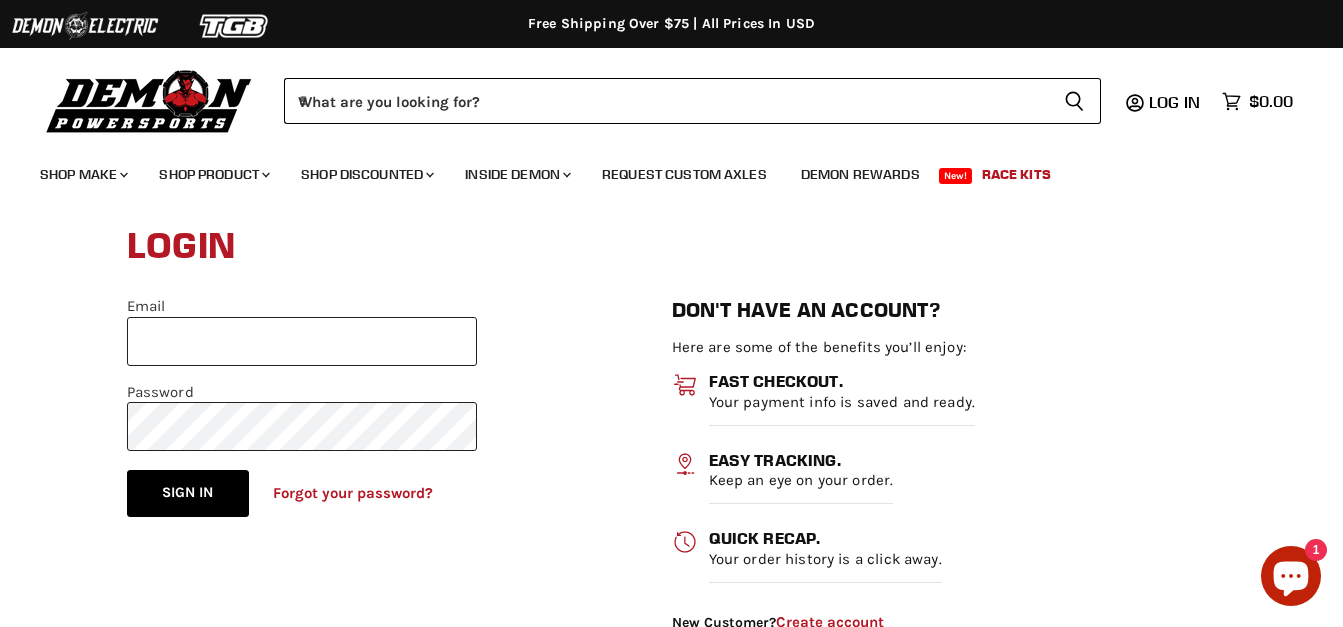 type on "**********" 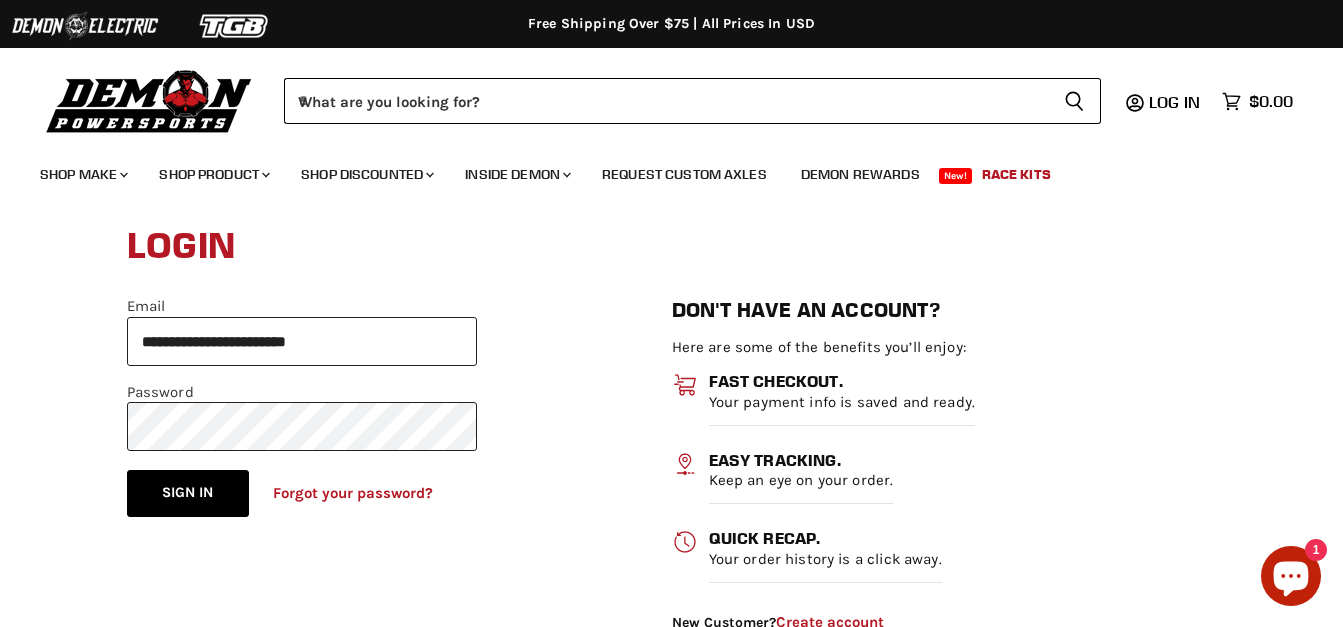 click on "Sign in" at bounding box center (188, 493) 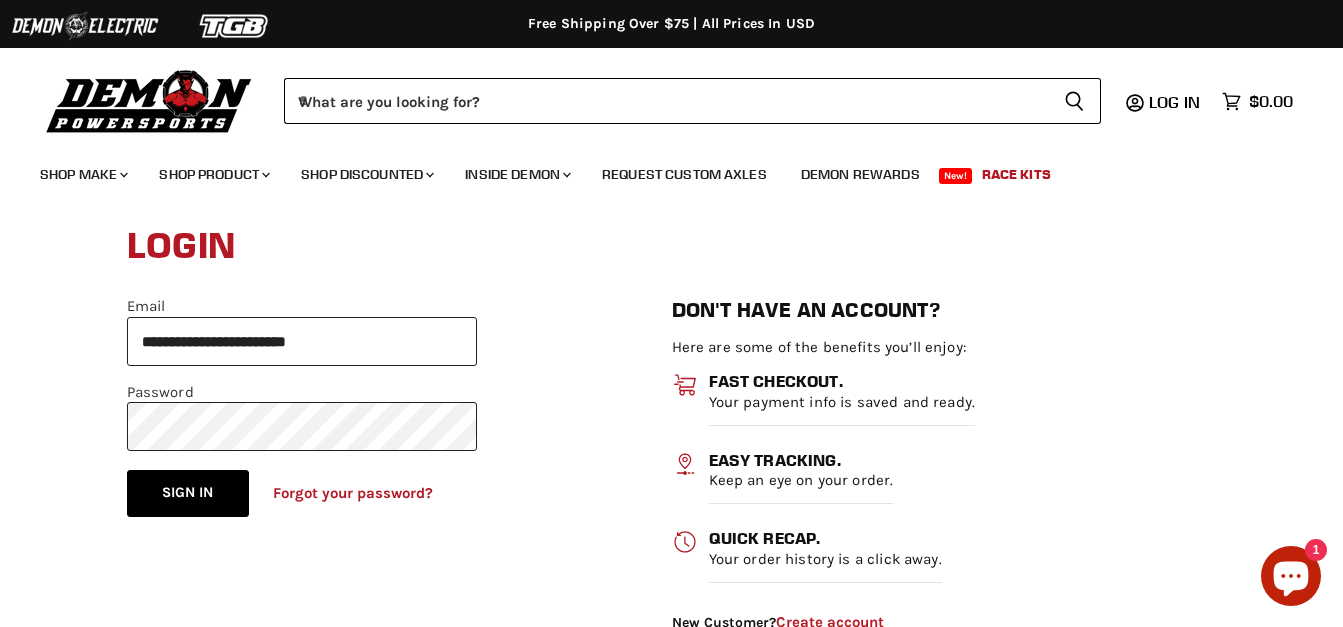 click on "Sign in" at bounding box center [188, 493] 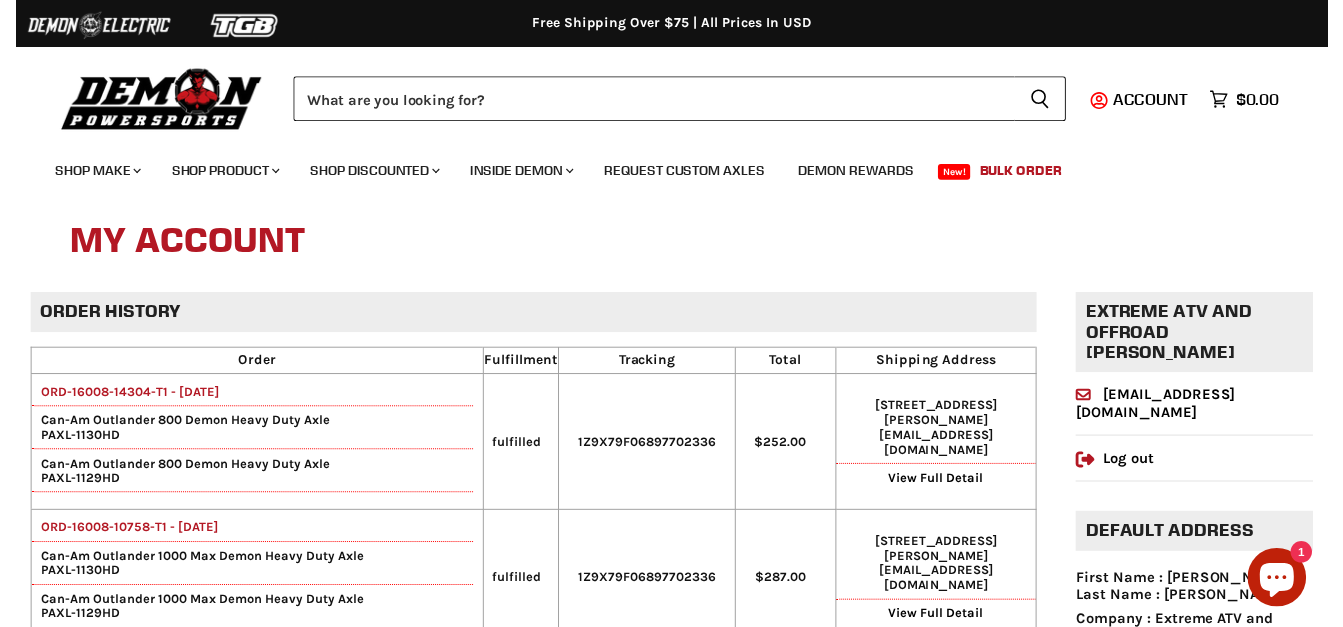 scroll, scrollTop: 0, scrollLeft: 0, axis: both 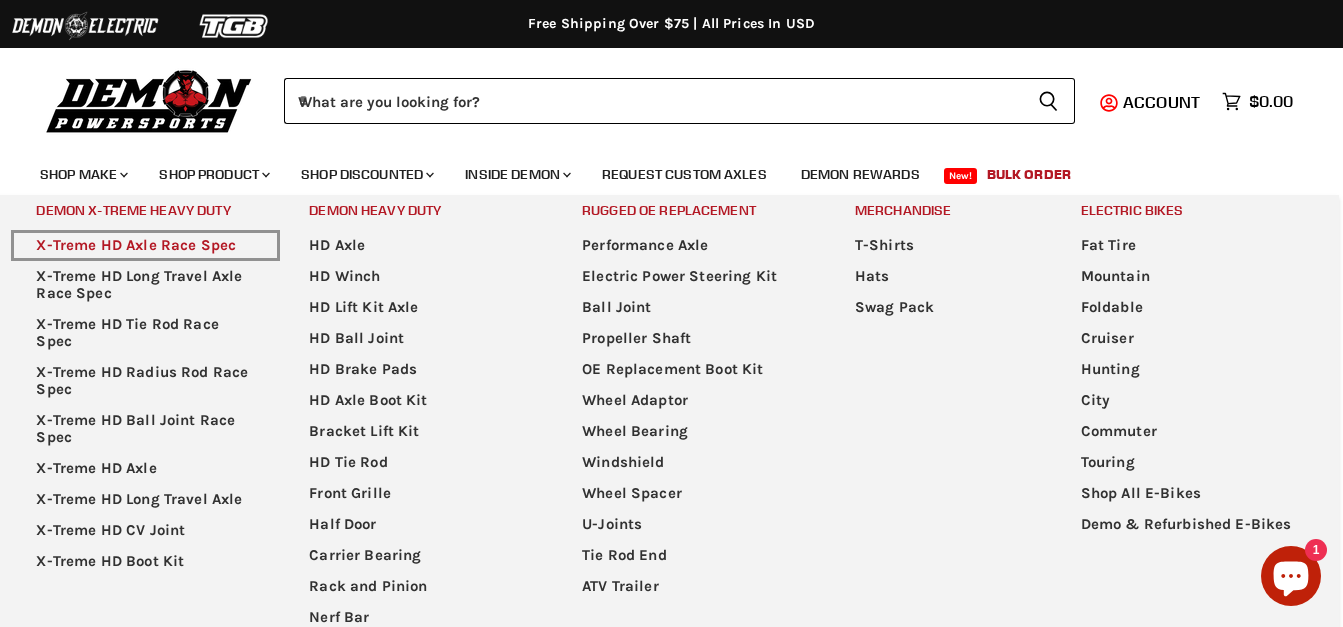 click on "X-Treme HD Axle Race Spec" at bounding box center [145, 245] 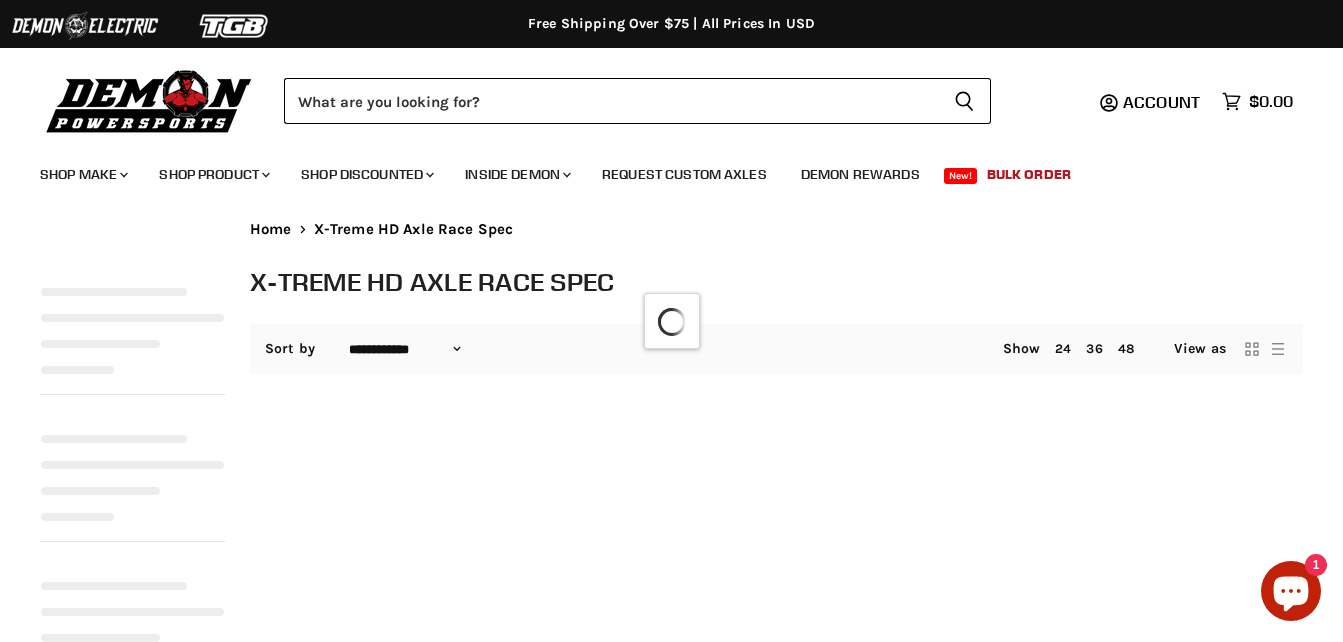select on "**********" 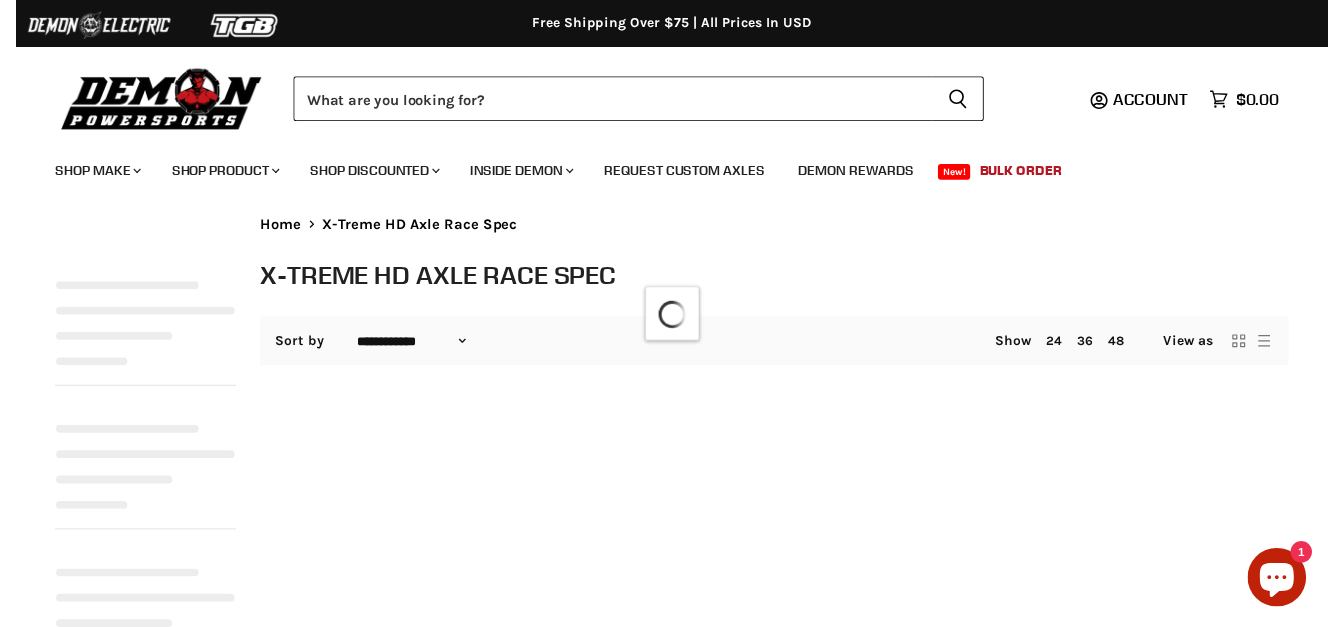 scroll, scrollTop: 0, scrollLeft: 0, axis: both 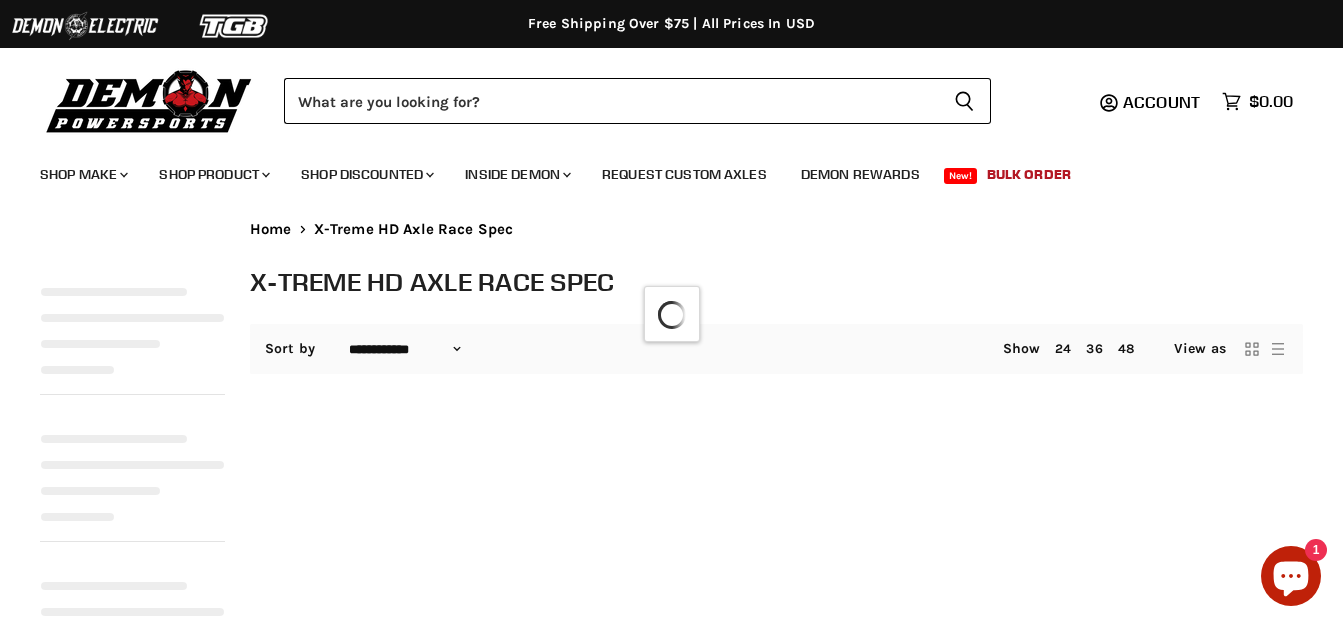 select on "**********" 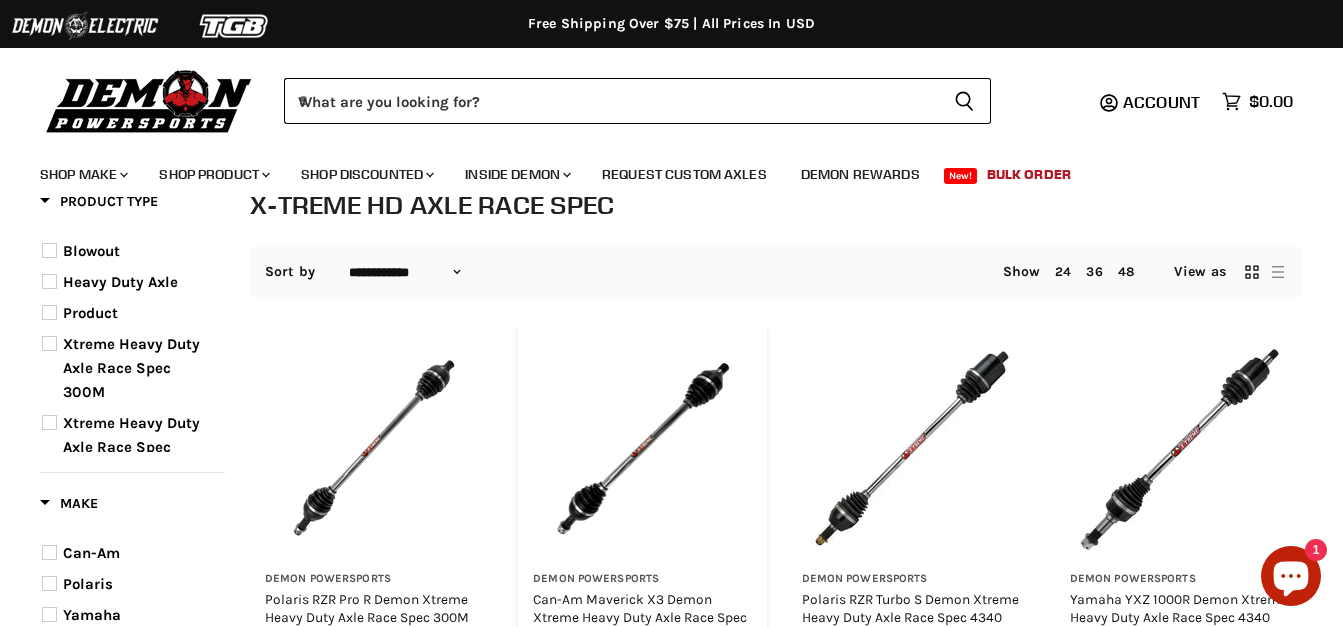 scroll, scrollTop: 100, scrollLeft: 0, axis: vertical 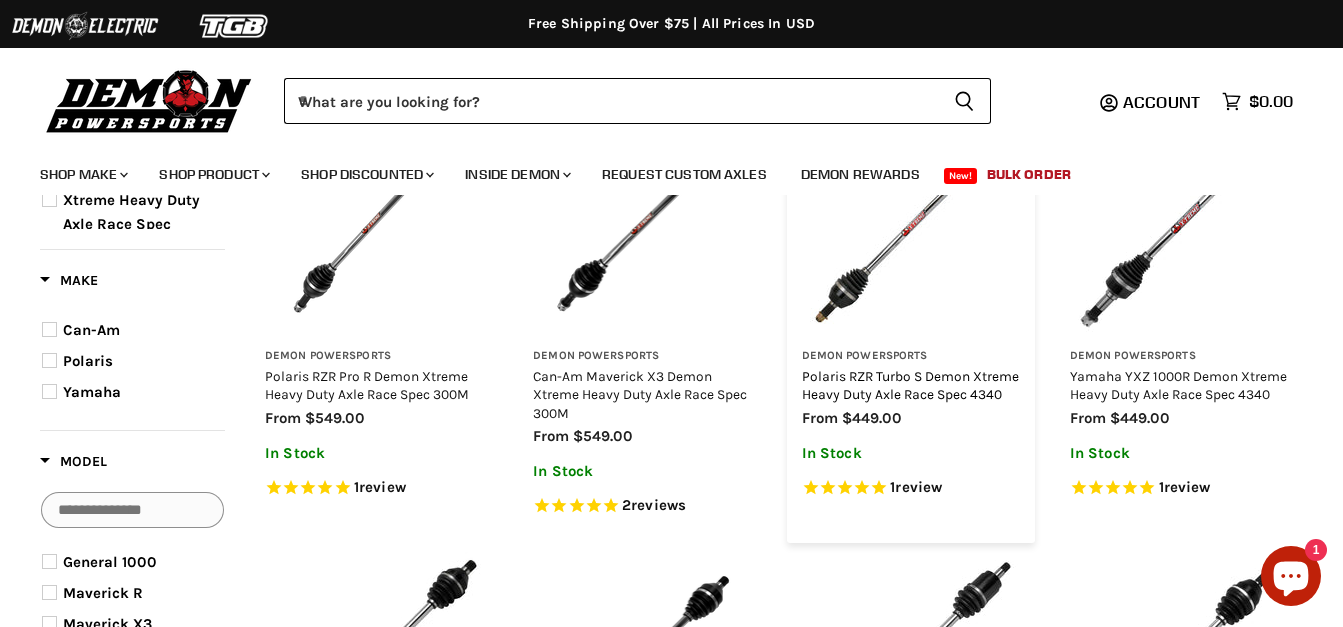 click on "Polaris RZR Turbo S Demon Xtreme Heavy Duty Axle Race Spec 4340" at bounding box center (910, 385) 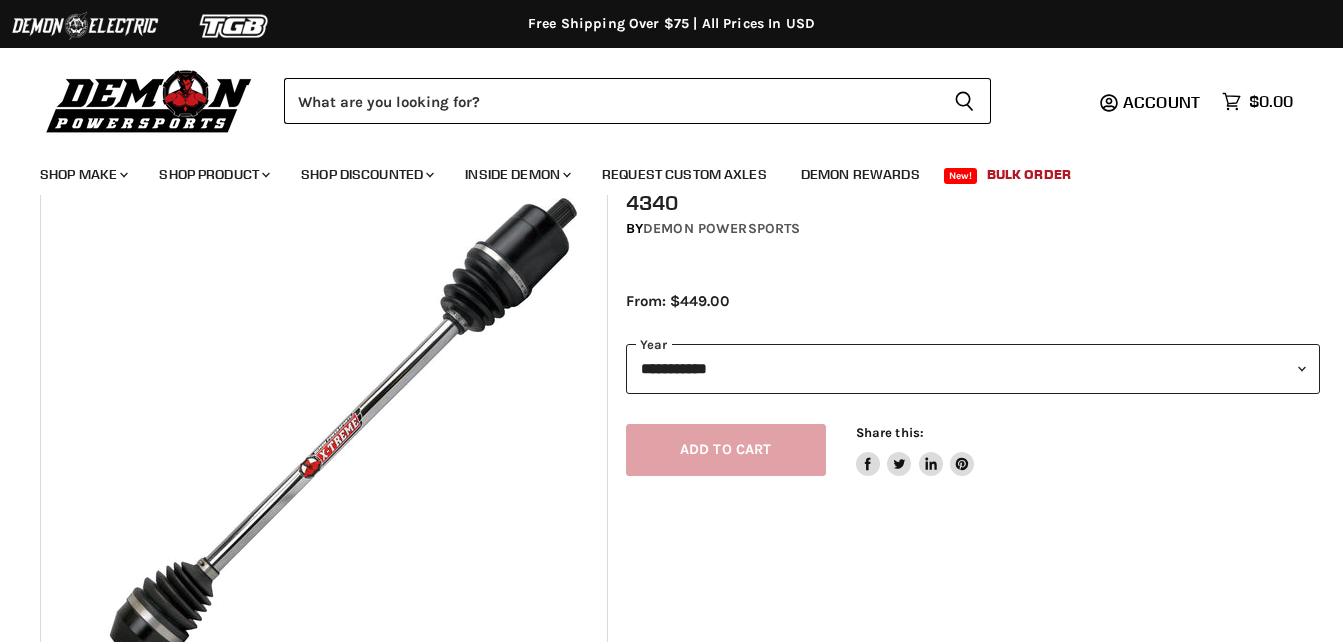 select on "******" 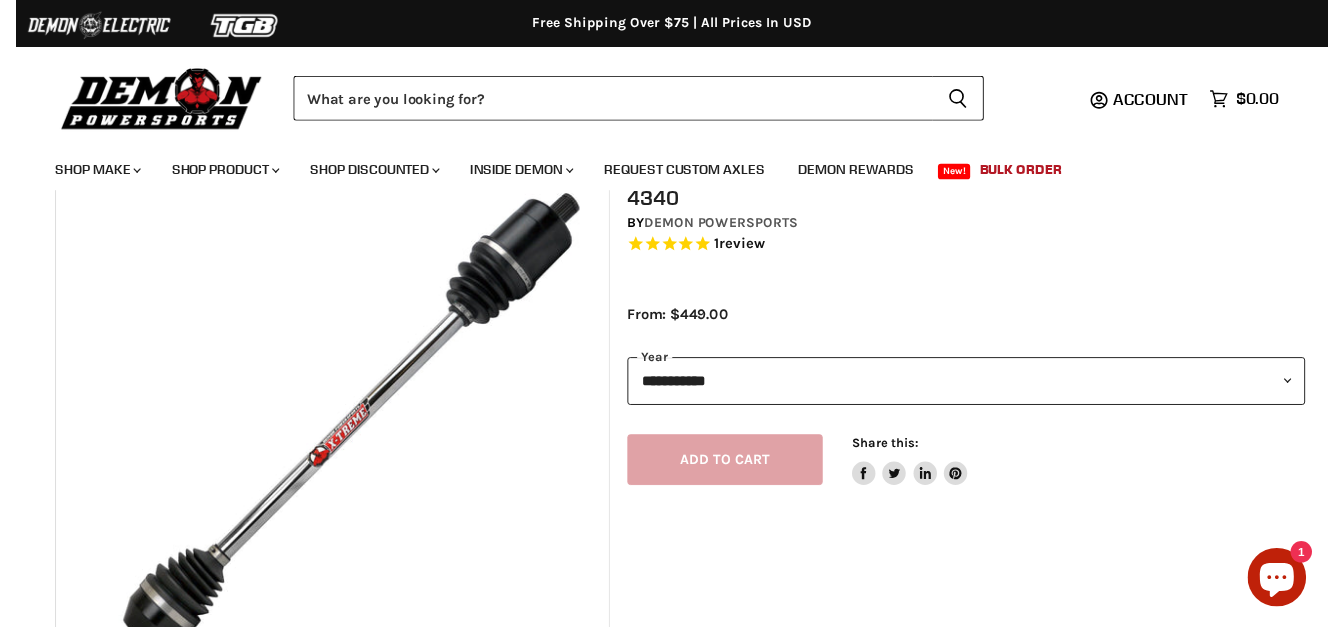 scroll, scrollTop: 100, scrollLeft: 0, axis: vertical 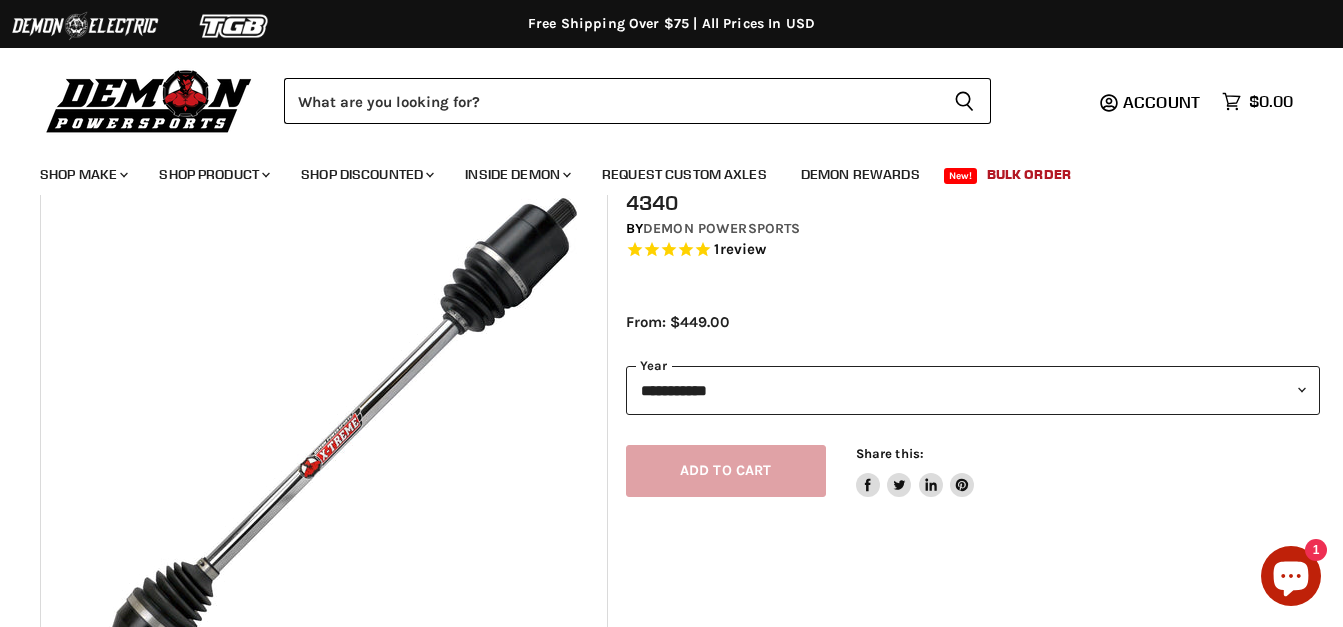 click on "**********" at bounding box center [973, 390] 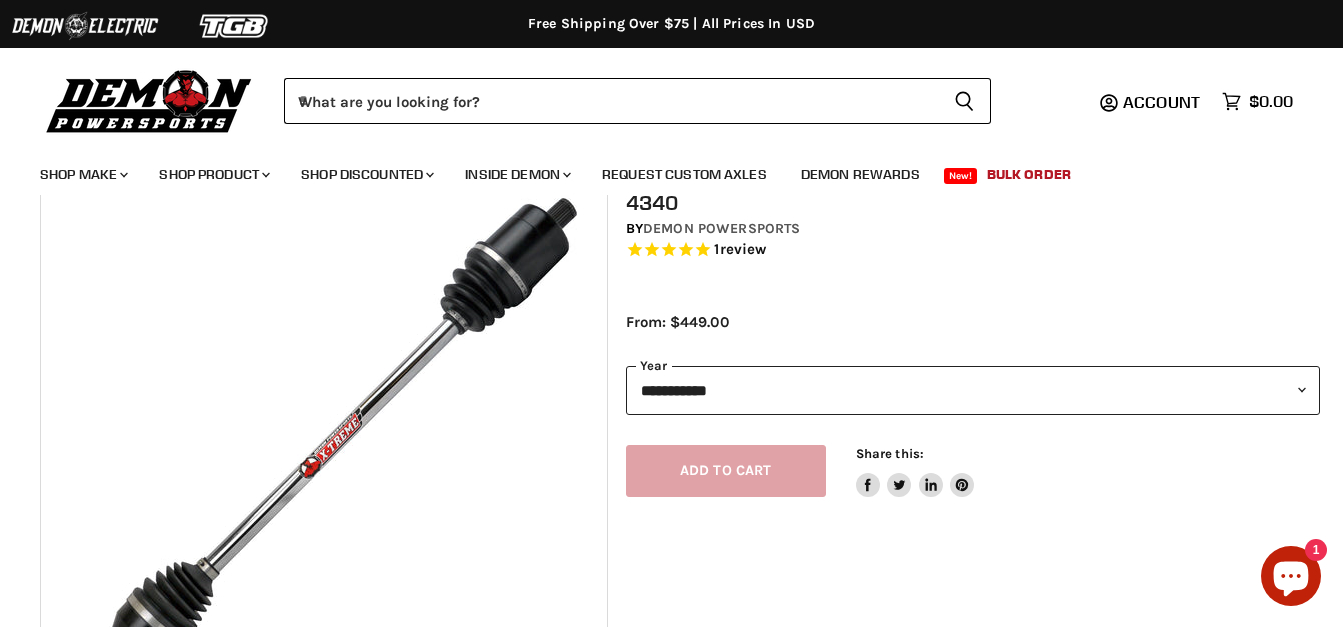 scroll, scrollTop: 0, scrollLeft: 0, axis: both 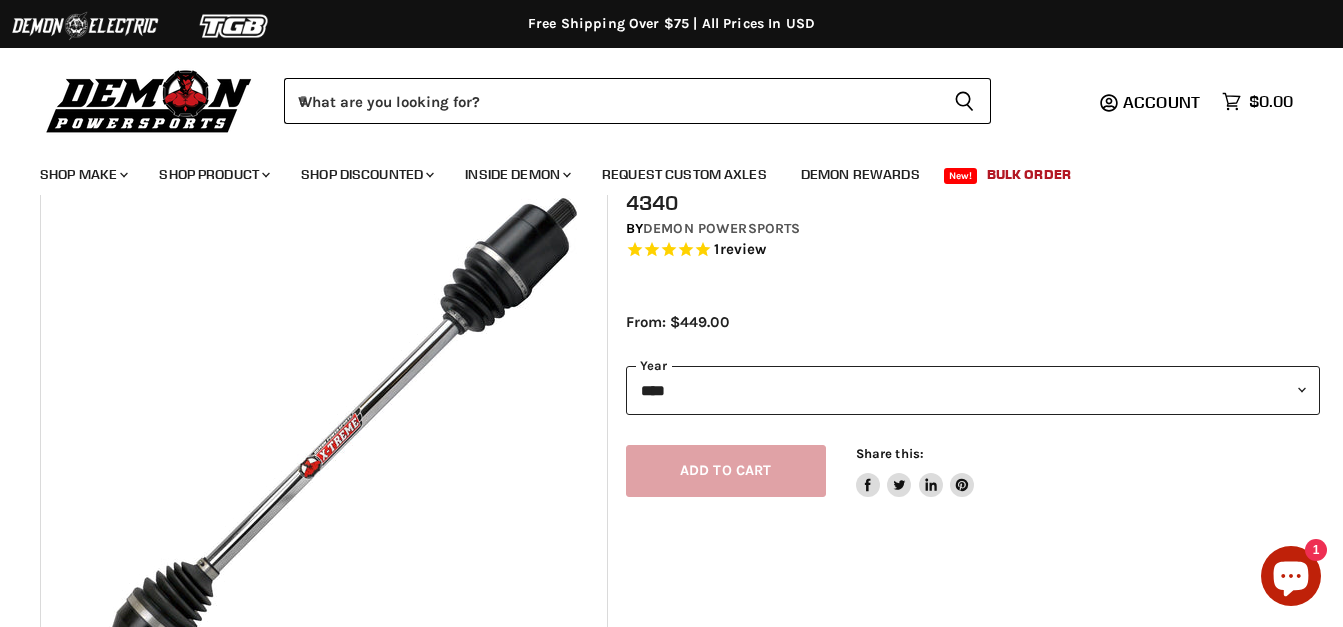 click on "**********" at bounding box center [973, 390] 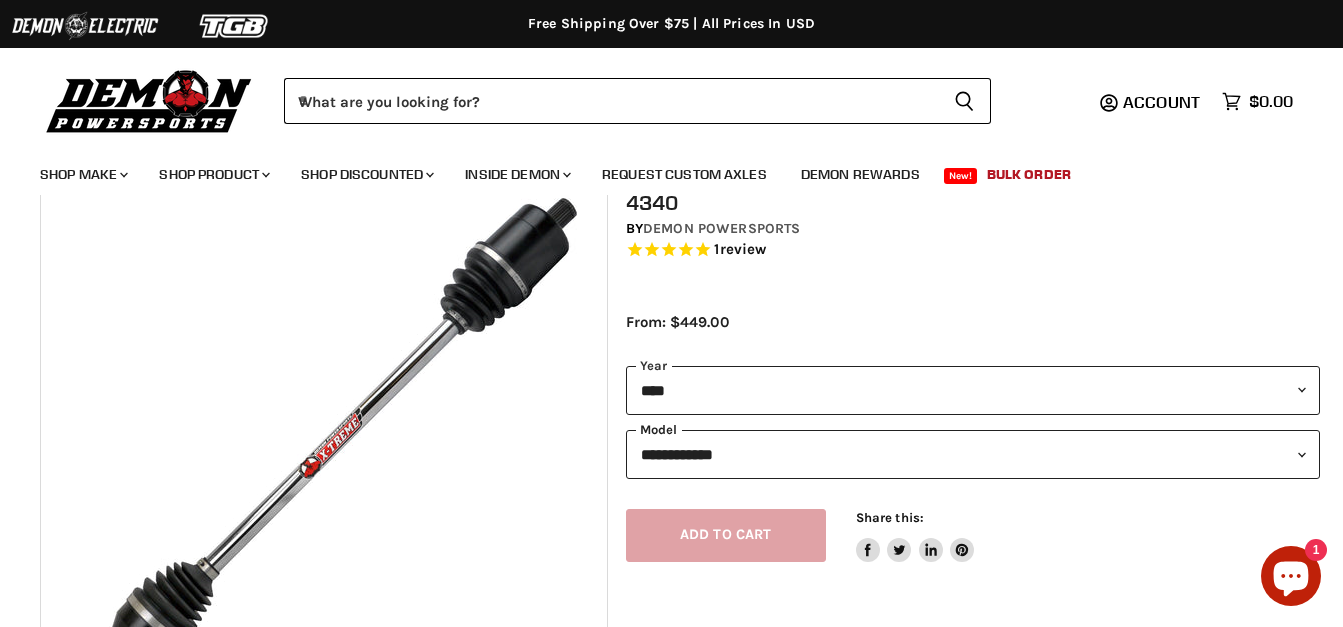 click on "**********" at bounding box center (973, 454) 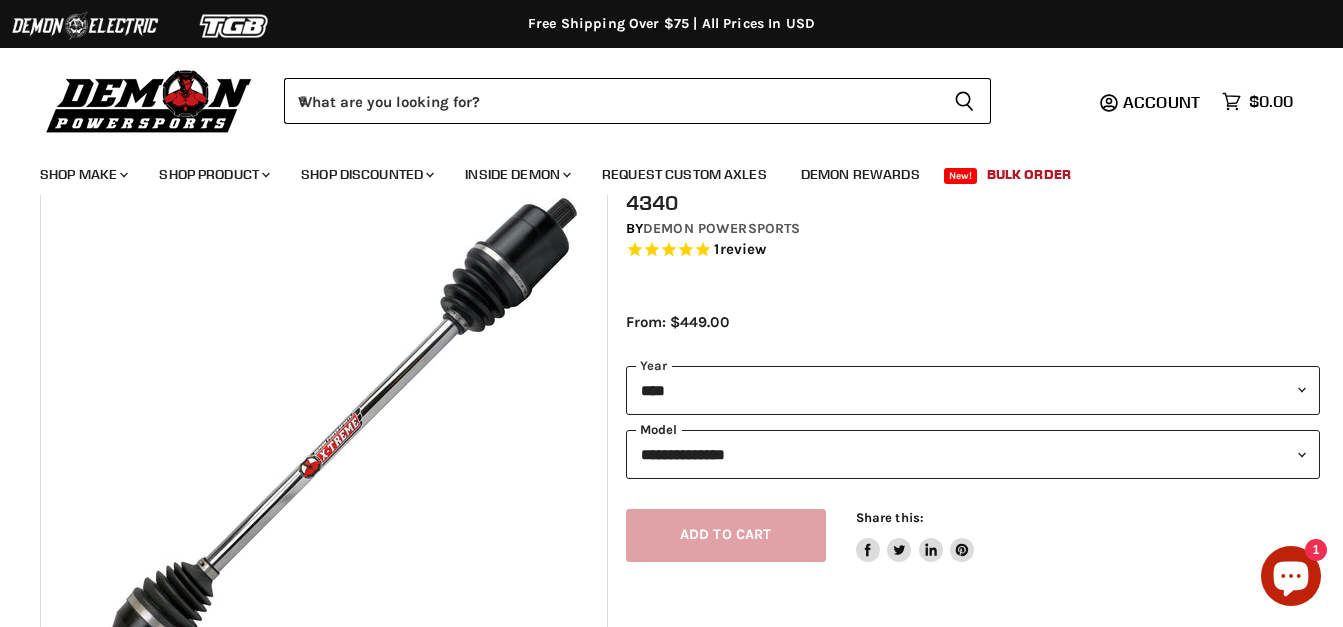 click on "**********" at bounding box center (973, 454) 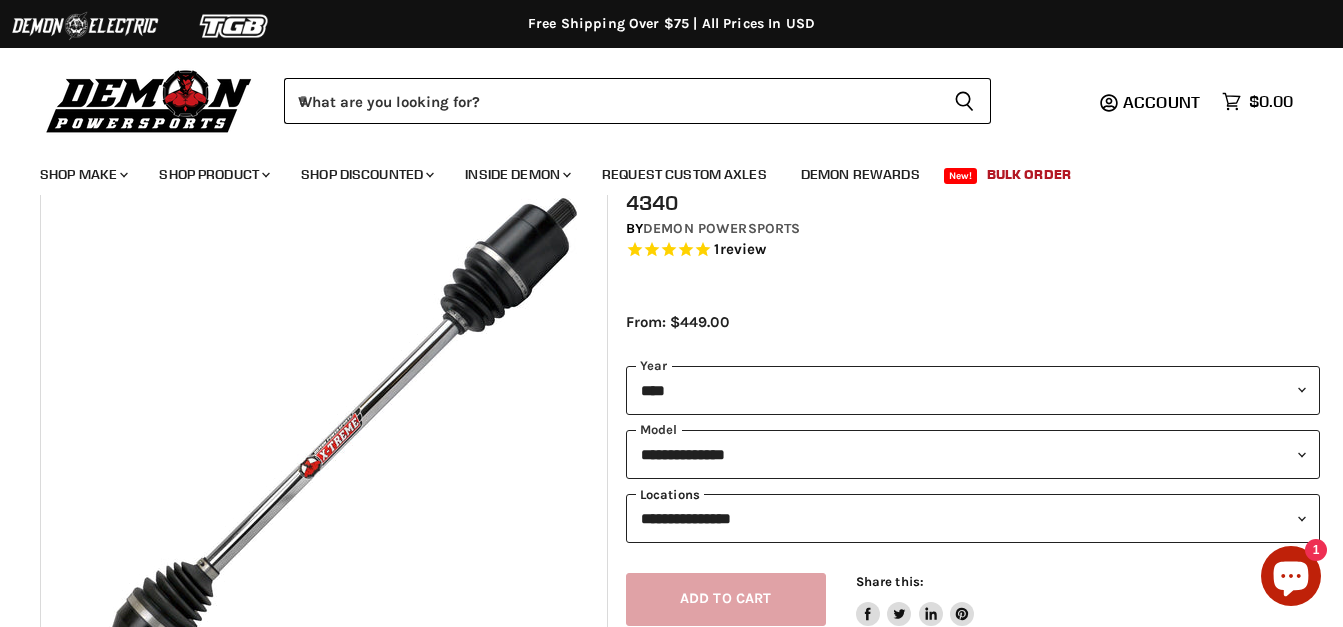 click on "**********" at bounding box center (973, 518) 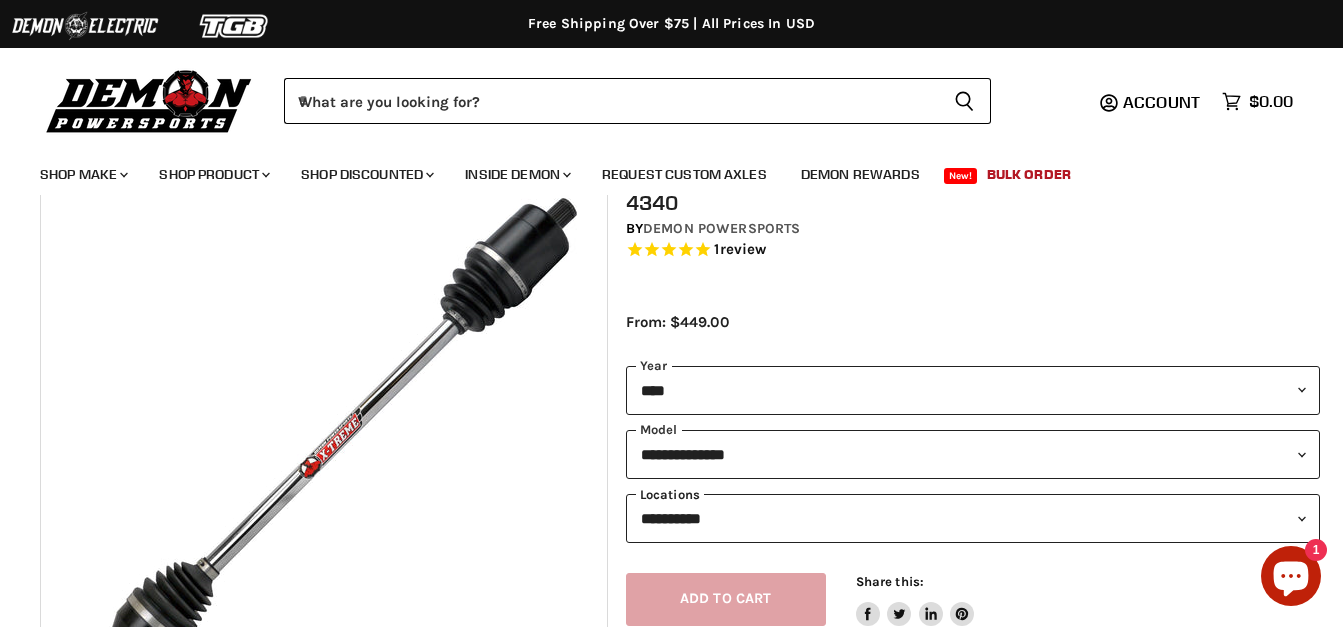 click on "**********" at bounding box center [973, 518] 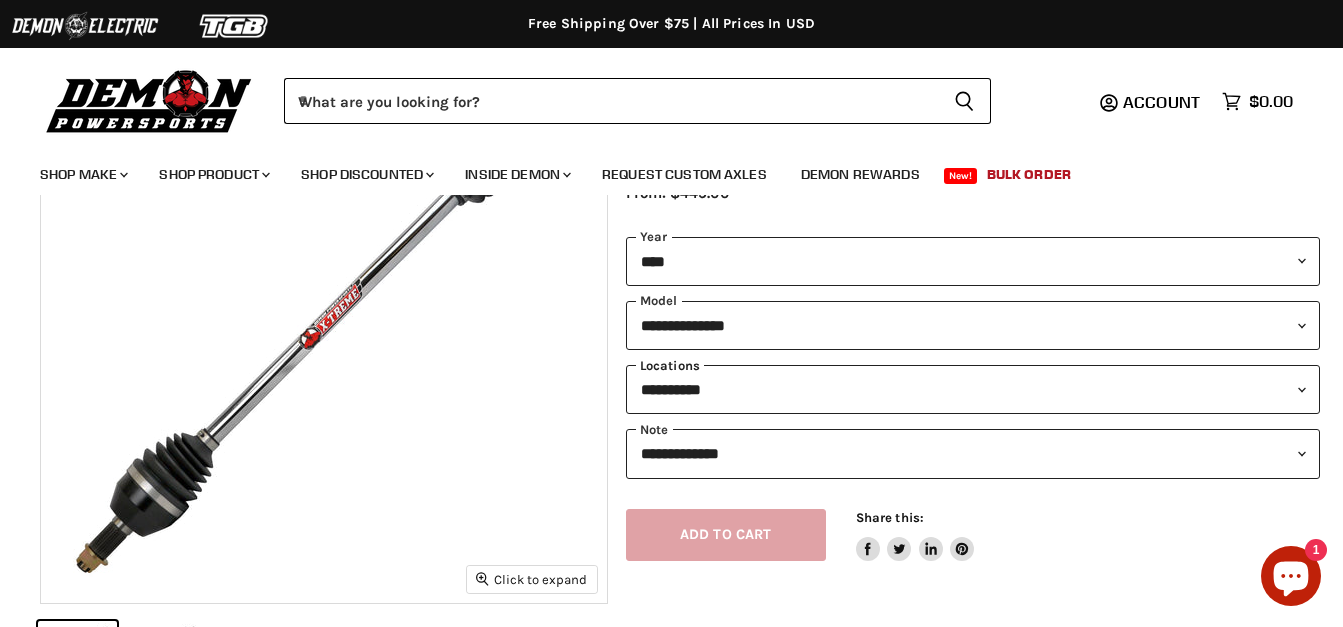 scroll, scrollTop: 300, scrollLeft: 0, axis: vertical 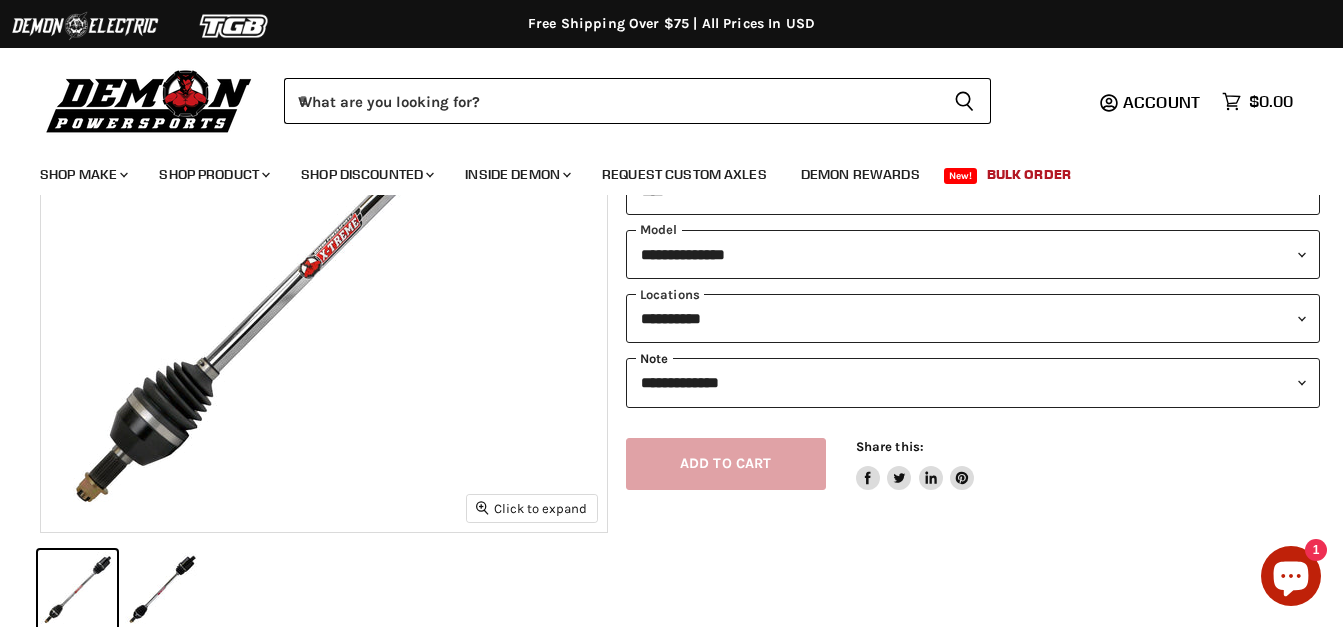 click on "**********" at bounding box center (973, 382) 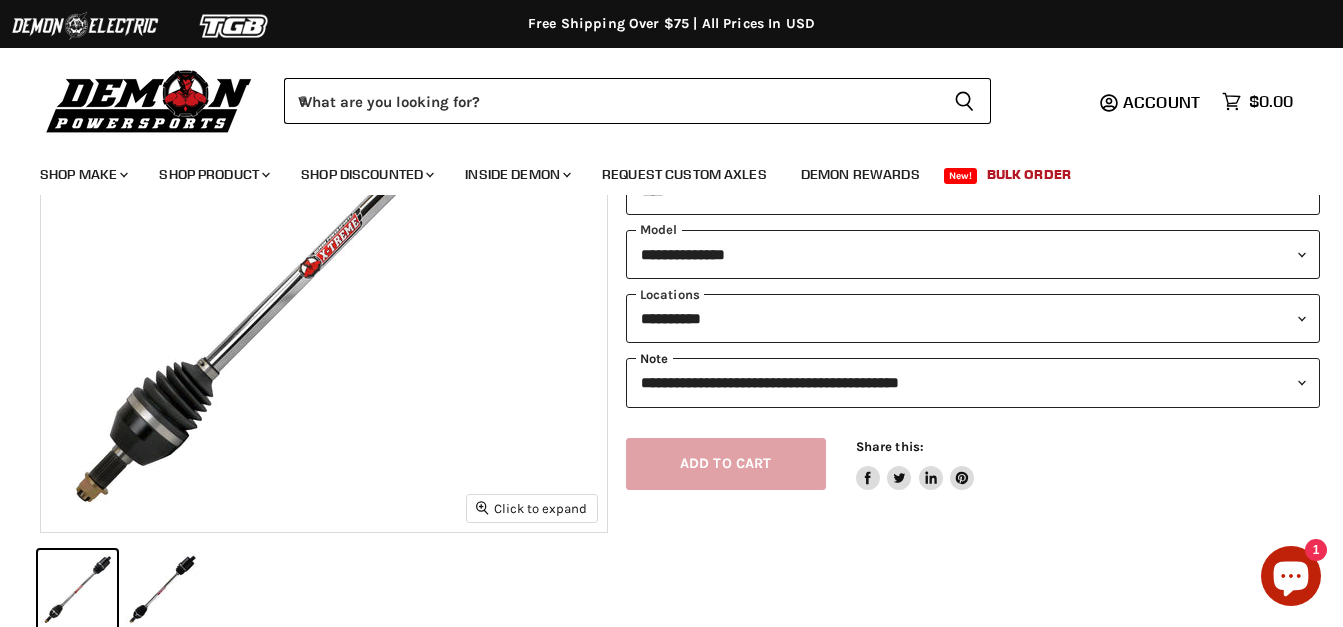 click on "**********" at bounding box center (973, 382) 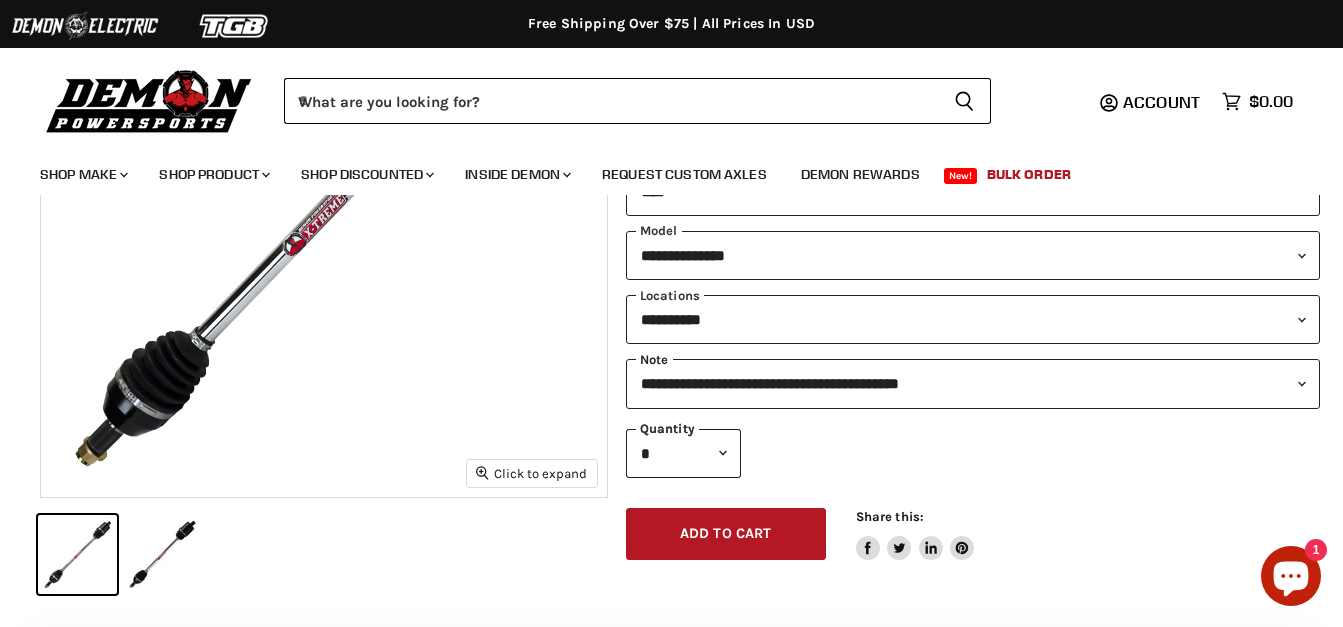 scroll, scrollTop: 200, scrollLeft: 0, axis: vertical 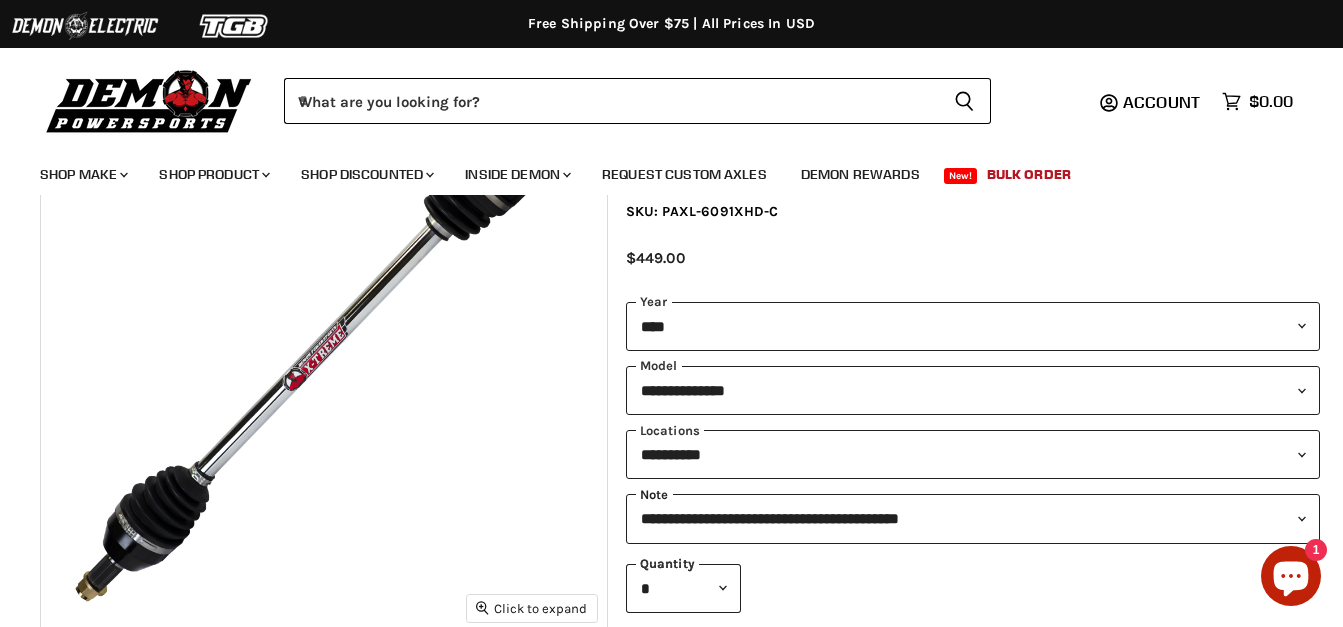 click on "**********" at bounding box center [973, 518] 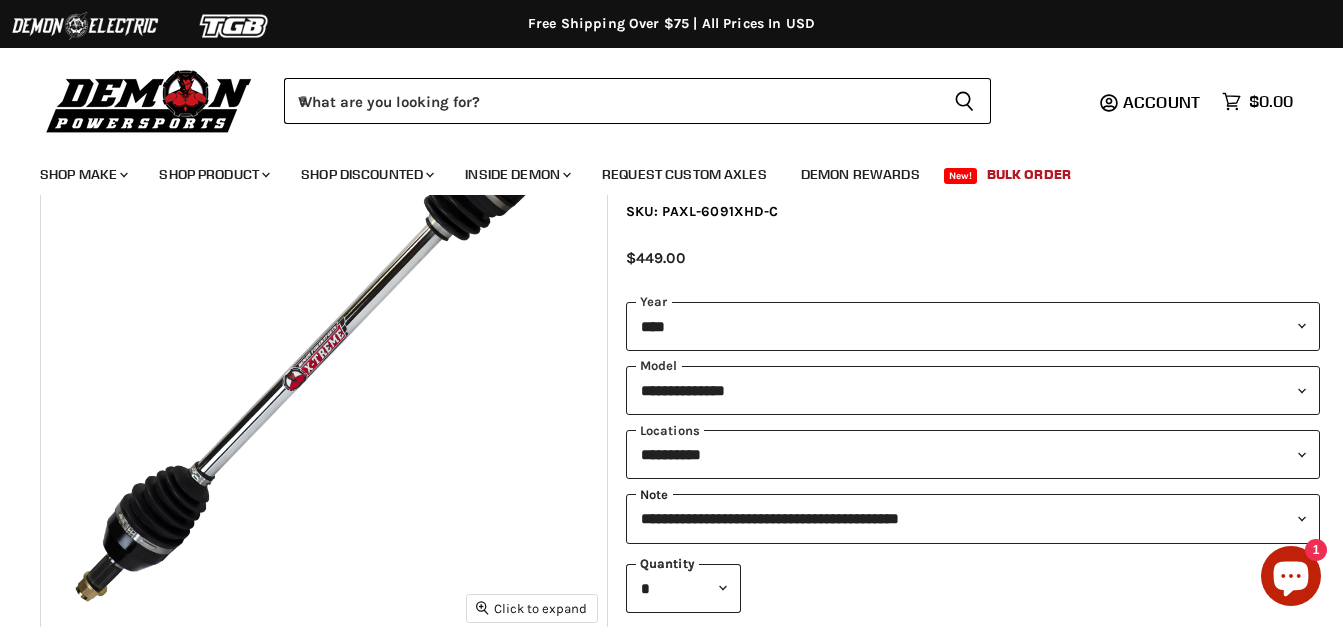 select on "**********" 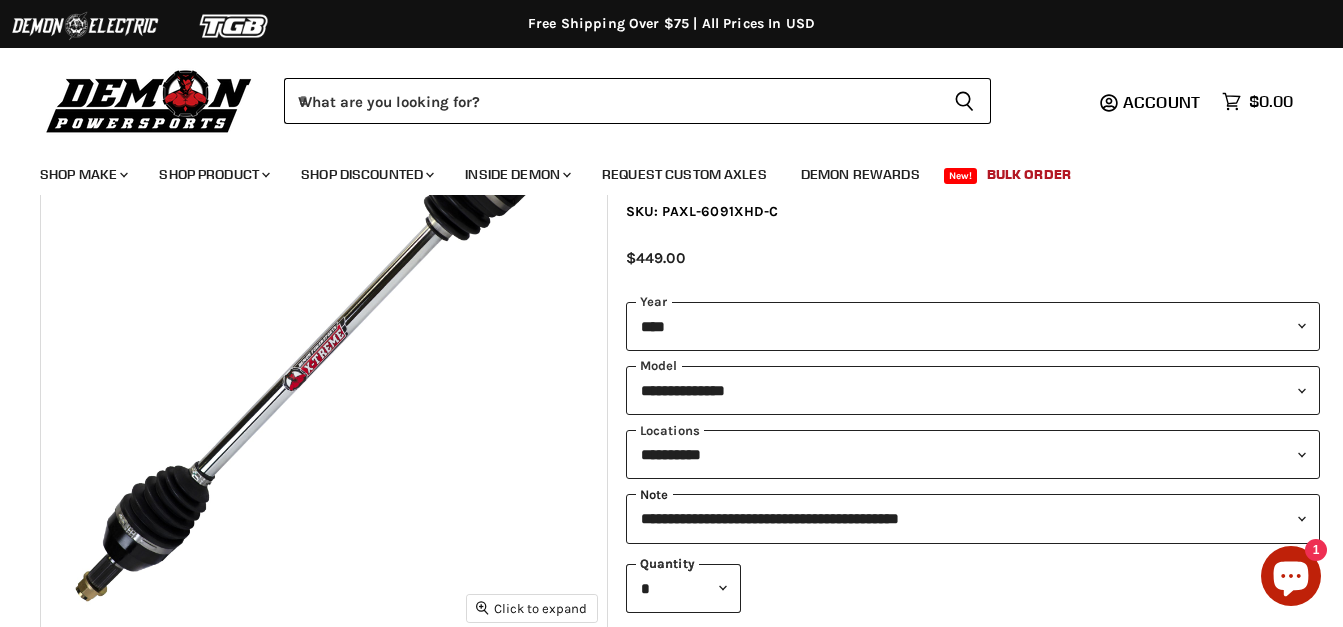 click on "**********" at bounding box center (973, 518) 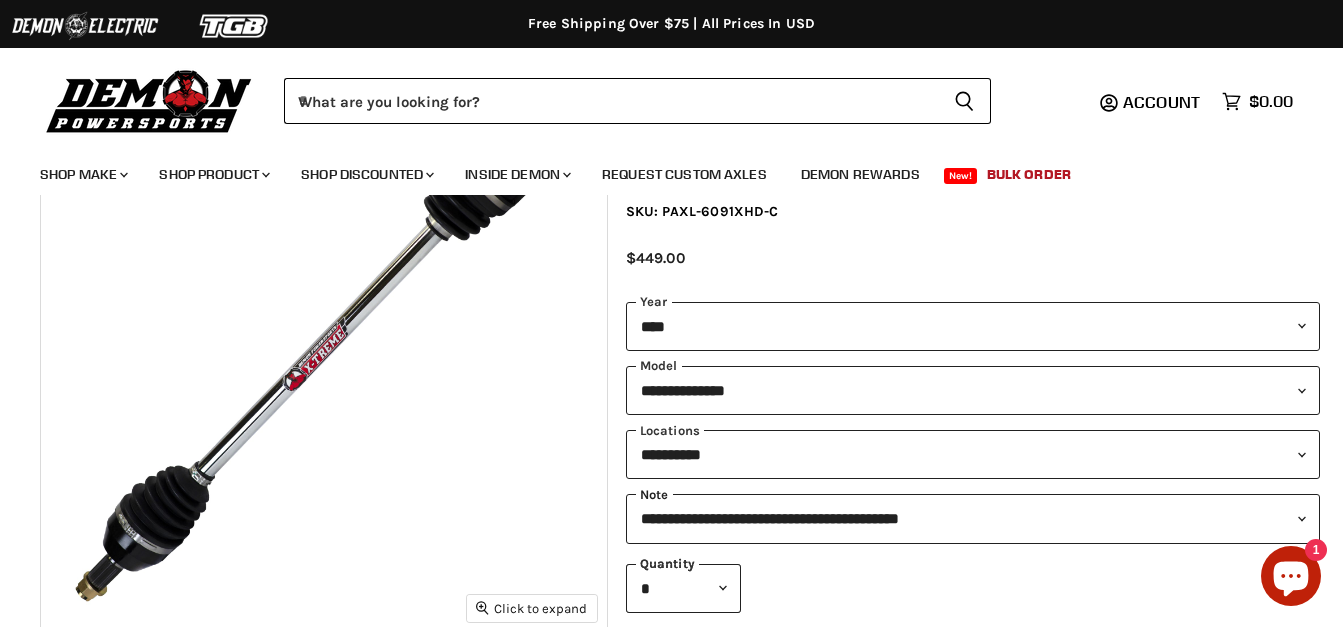 scroll, scrollTop: 400, scrollLeft: 0, axis: vertical 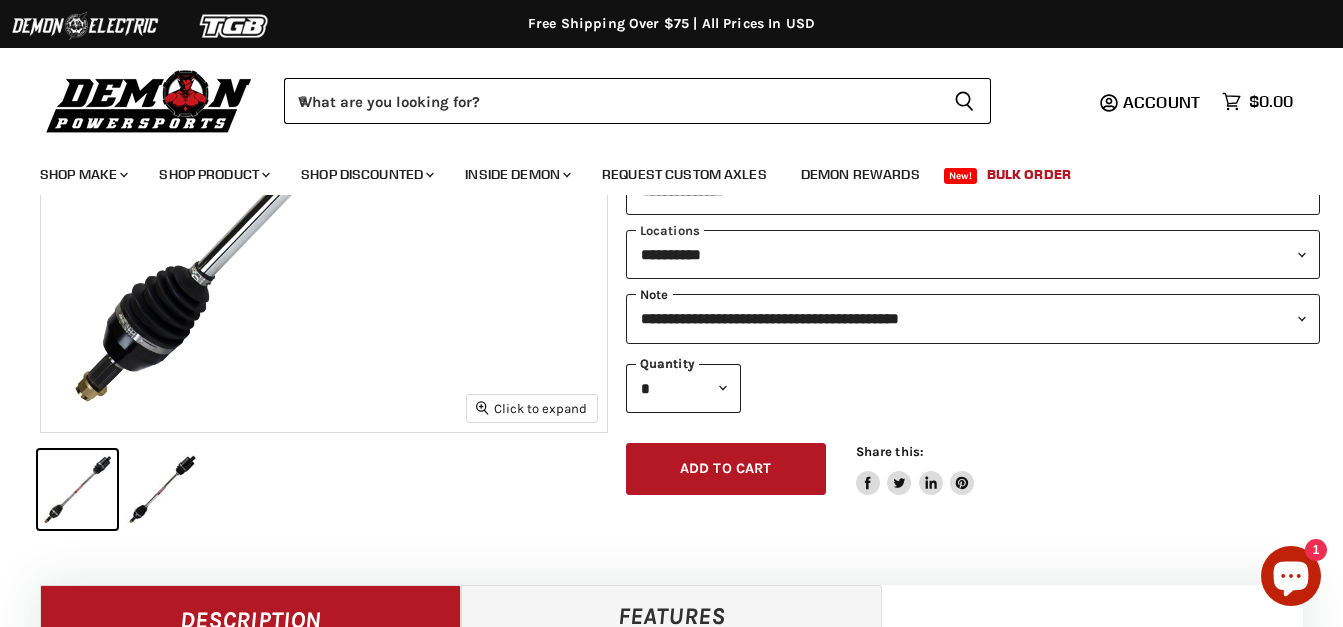 click on "**********" at bounding box center (973, 318) 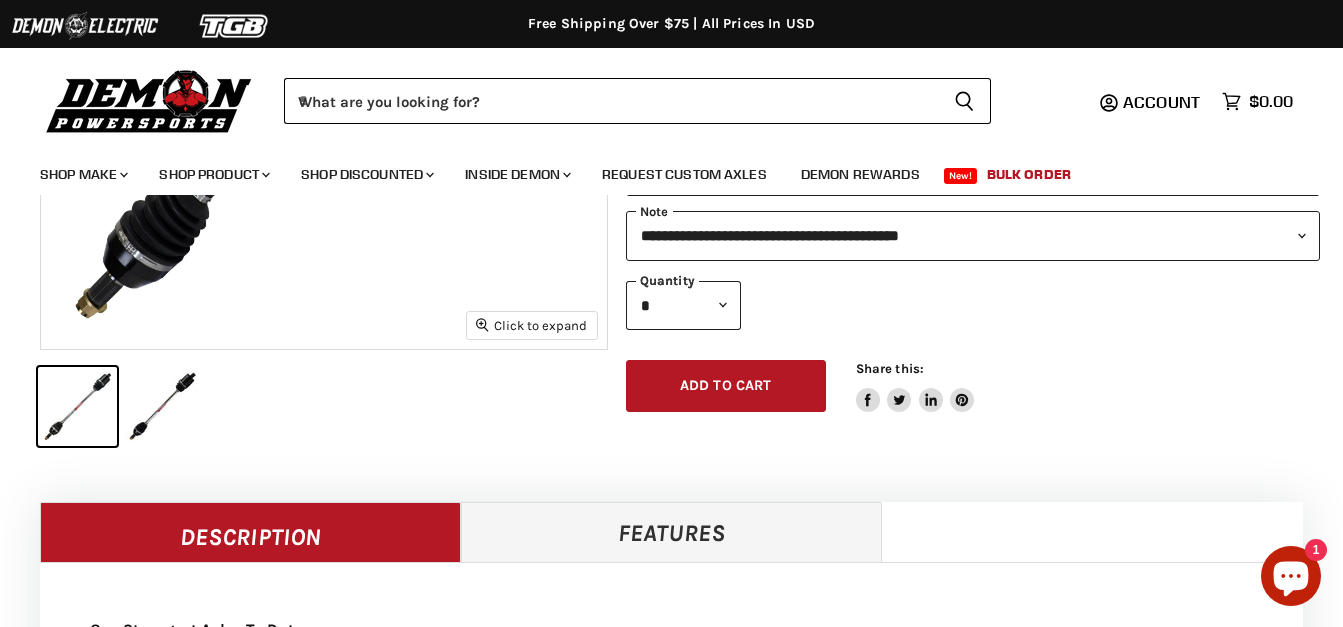 scroll, scrollTop: 300, scrollLeft: 0, axis: vertical 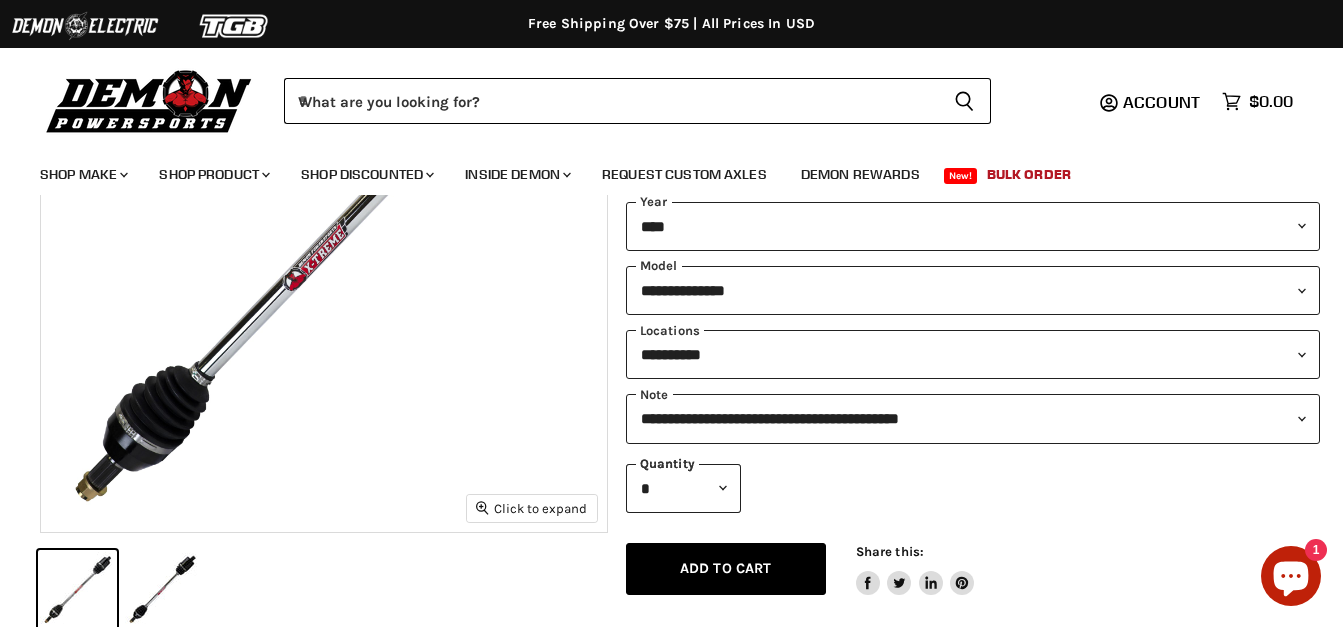 click on "Add to cart" at bounding box center [726, 568] 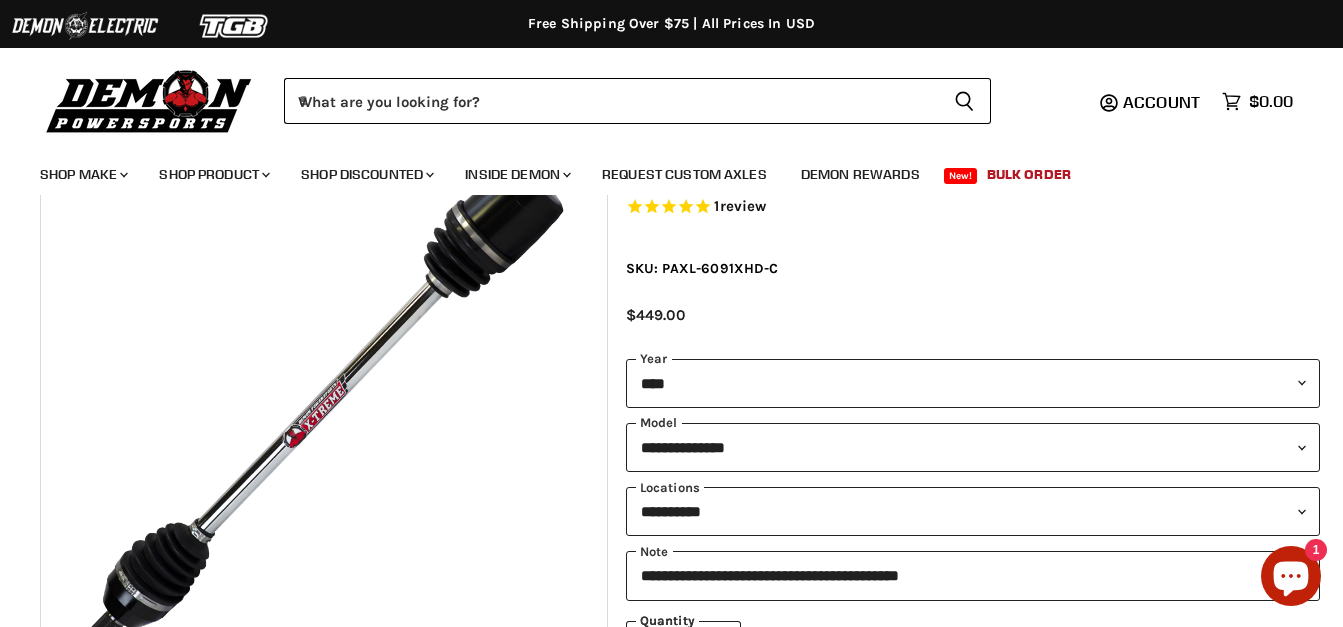 scroll, scrollTop: 0, scrollLeft: 0, axis: both 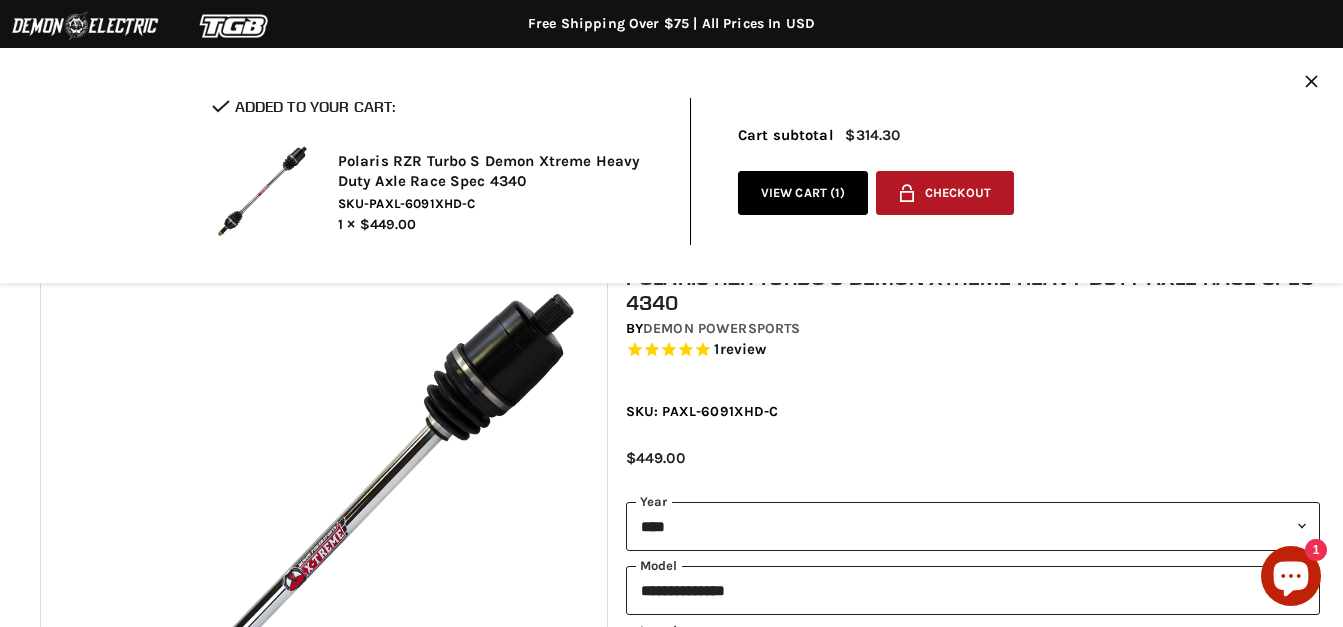 click on "View cart ( 1 )" at bounding box center (803, 193) 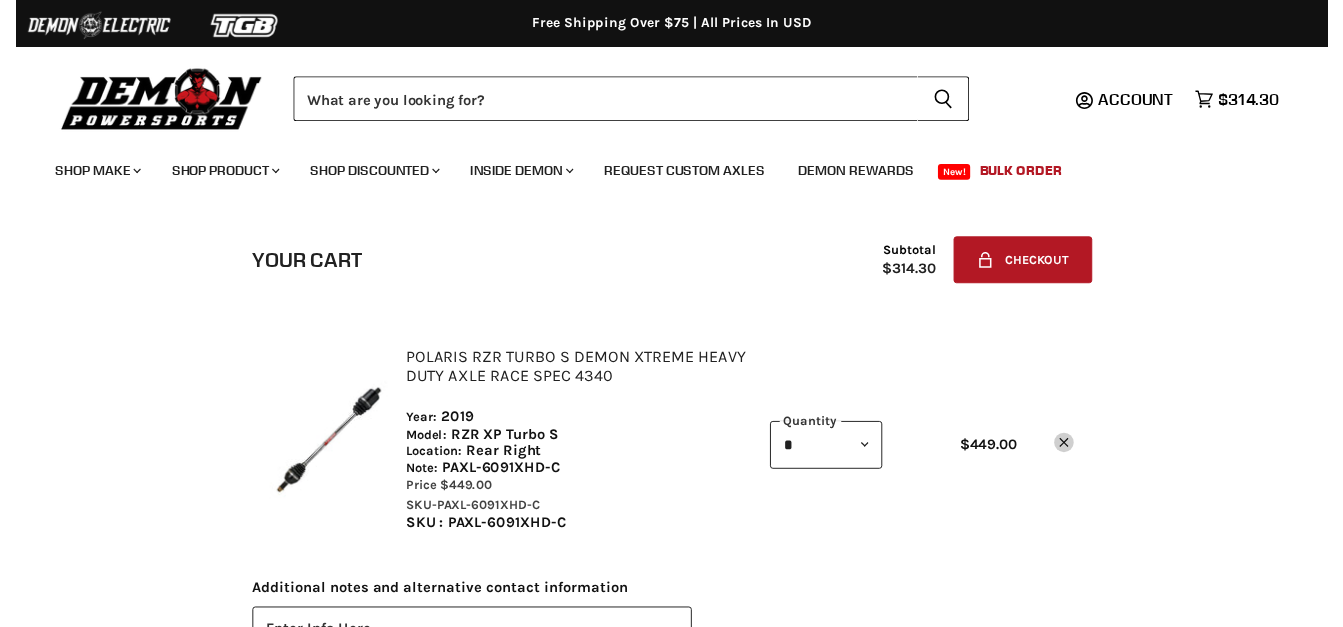 scroll, scrollTop: 0, scrollLeft: 0, axis: both 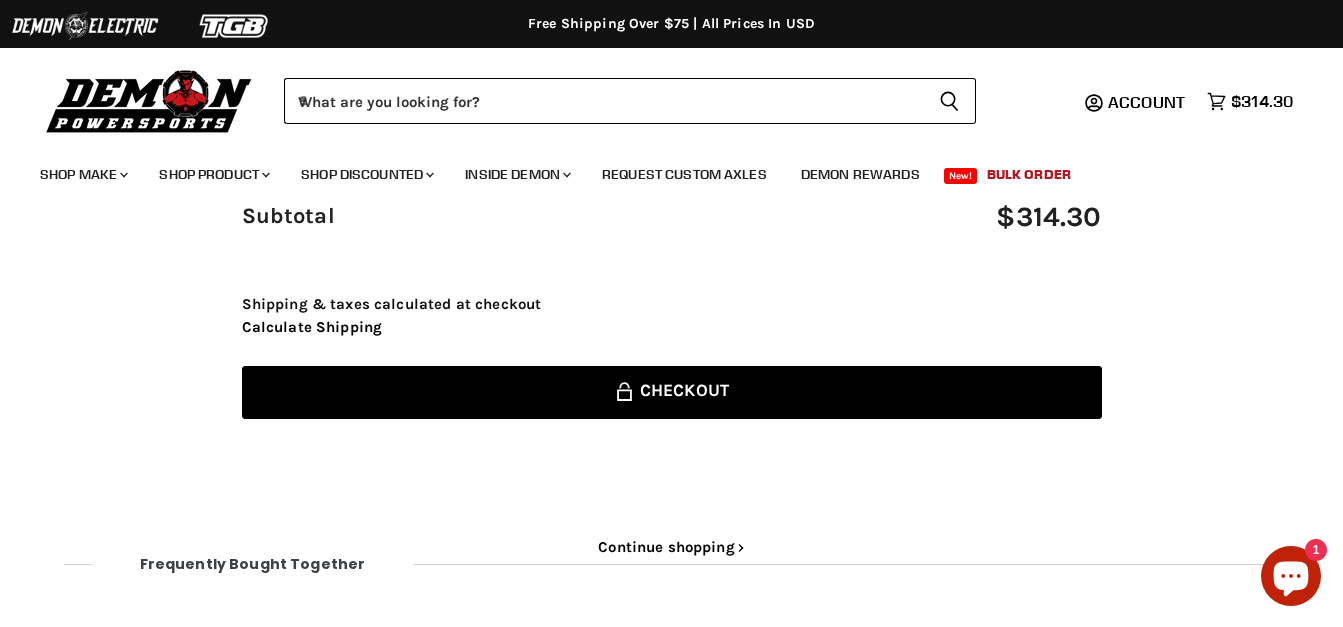 click on "Lock icon
Checkout" at bounding box center (672, 392) 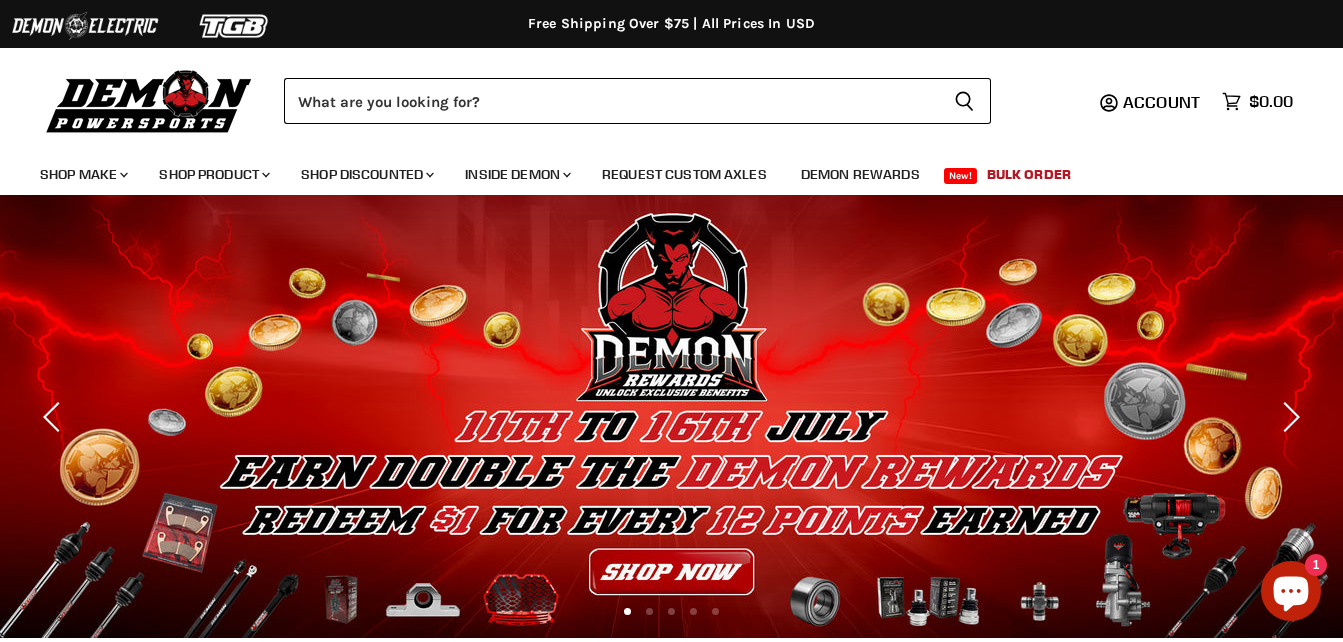 click on "Account" at bounding box center [1161, 102] 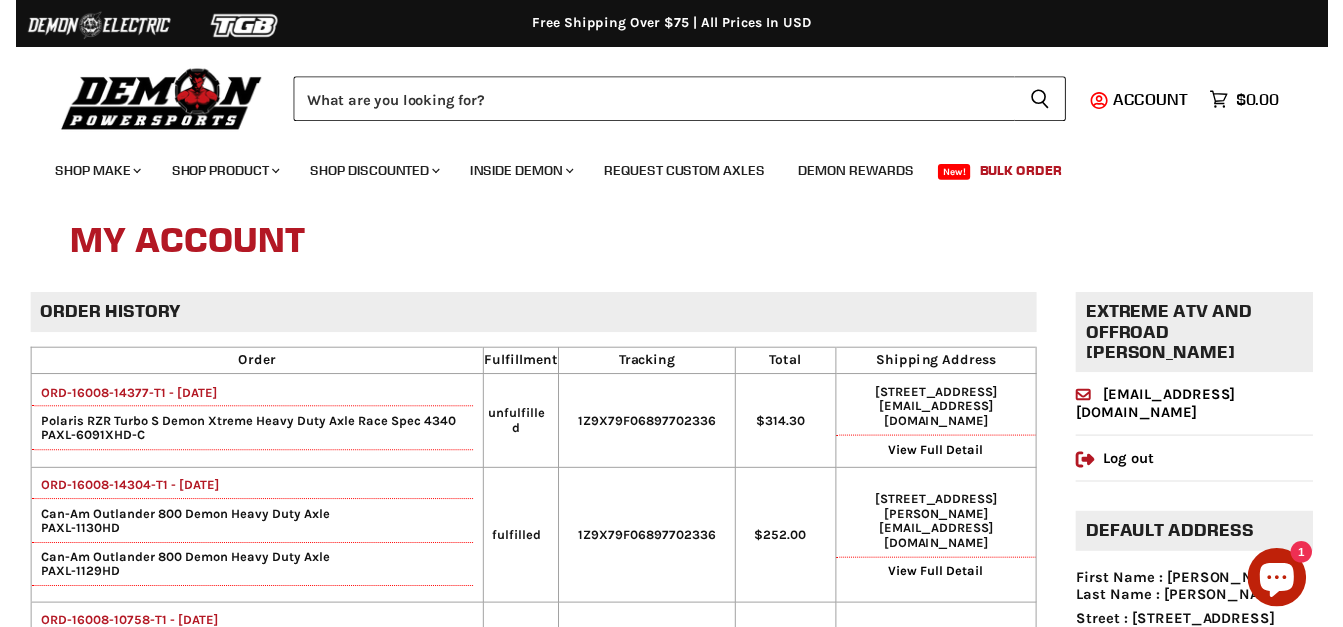 scroll, scrollTop: 0, scrollLeft: 0, axis: both 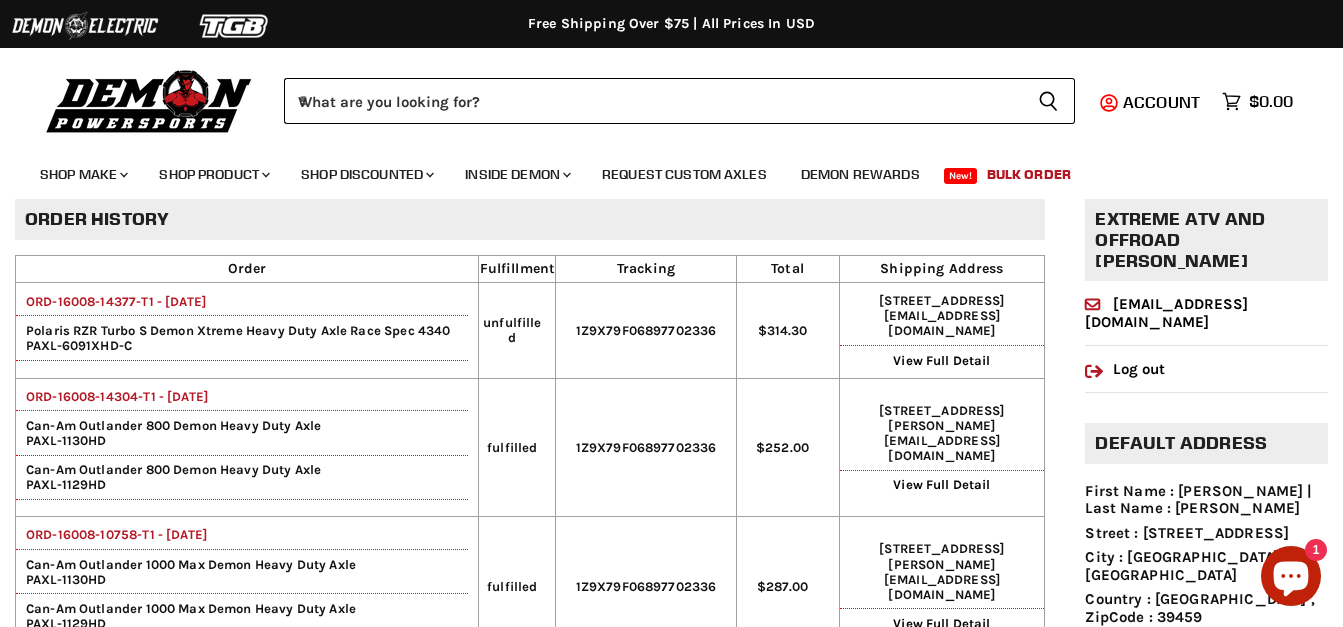 click on "ORD-16008-14377-T1 - [DATE]" at bounding box center [111, 301] 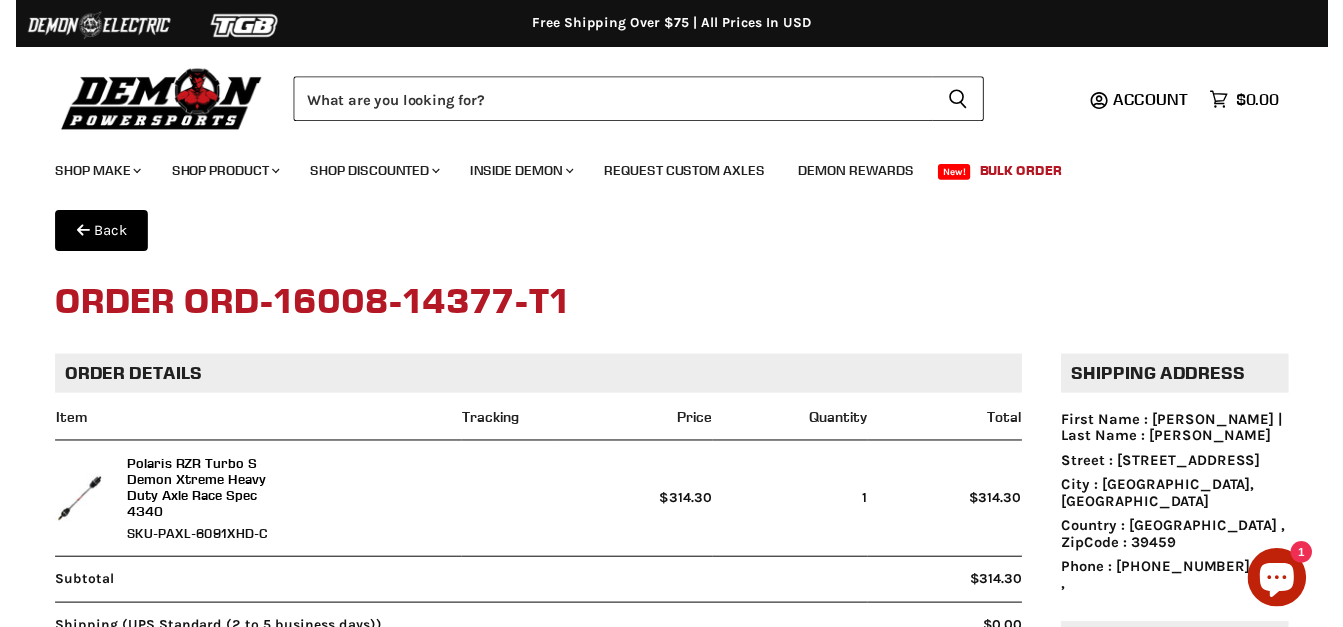 scroll, scrollTop: 0, scrollLeft: 0, axis: both 